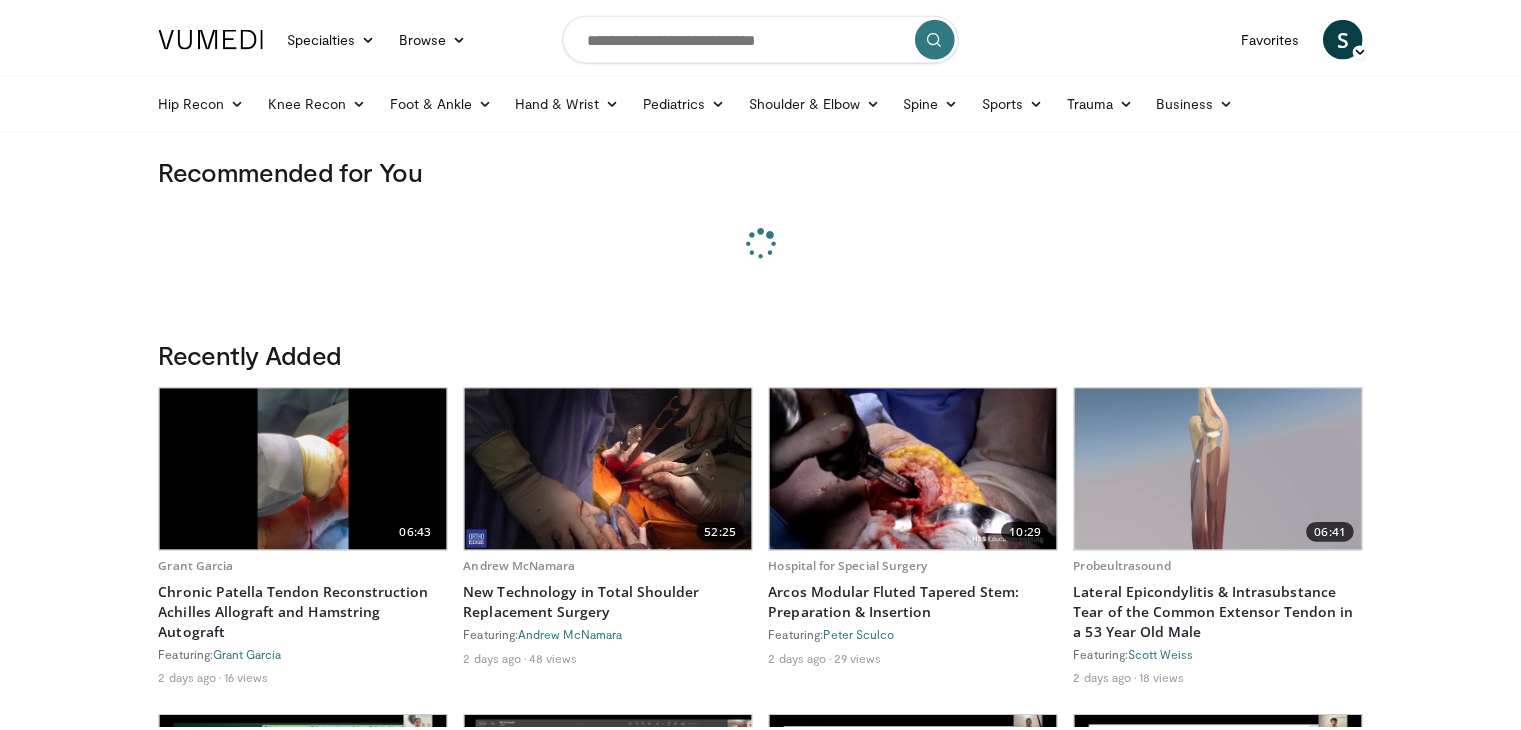 scroll, scrollTop: 0, scrollLeft: 0, axis: both 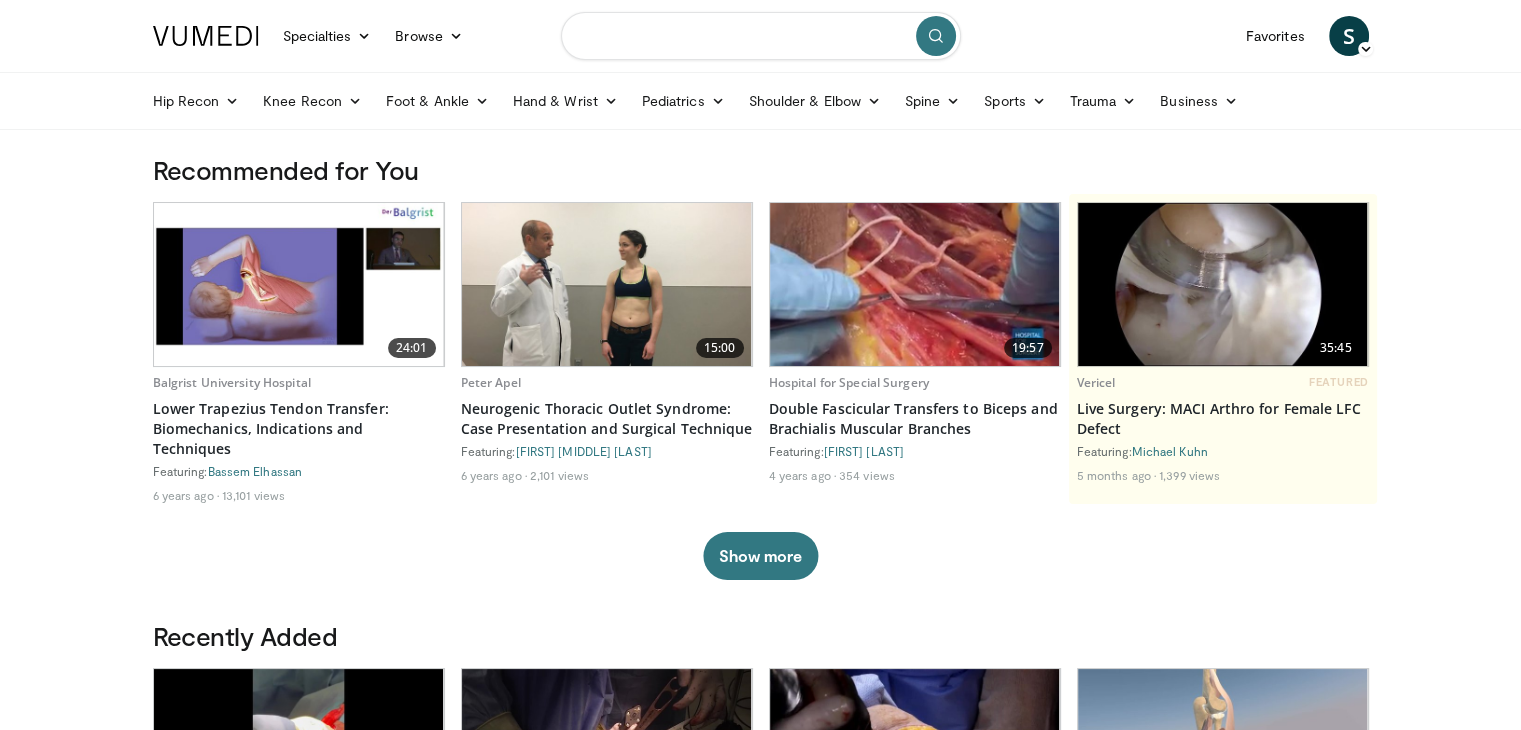 click at bounding box center [761, 36] 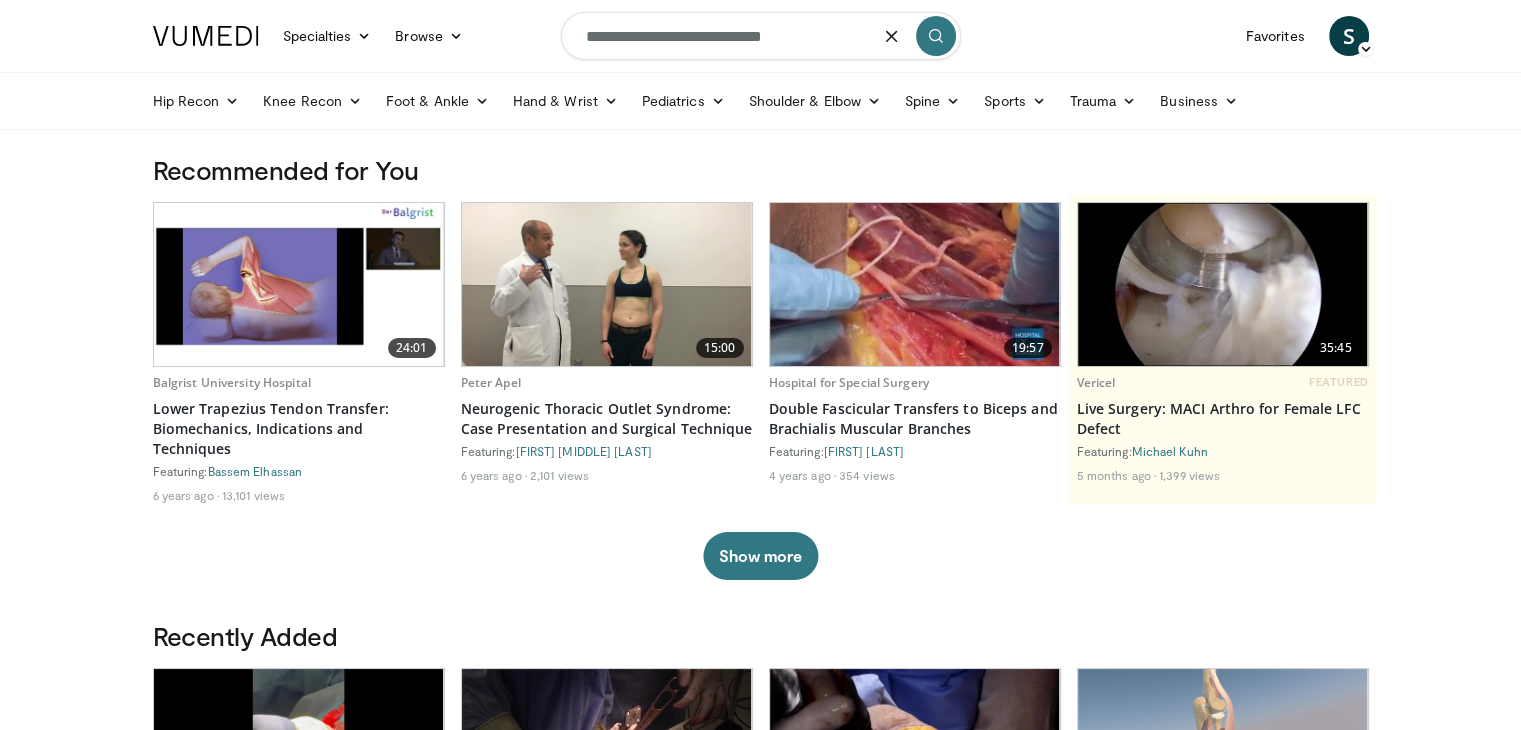 type on "**********" 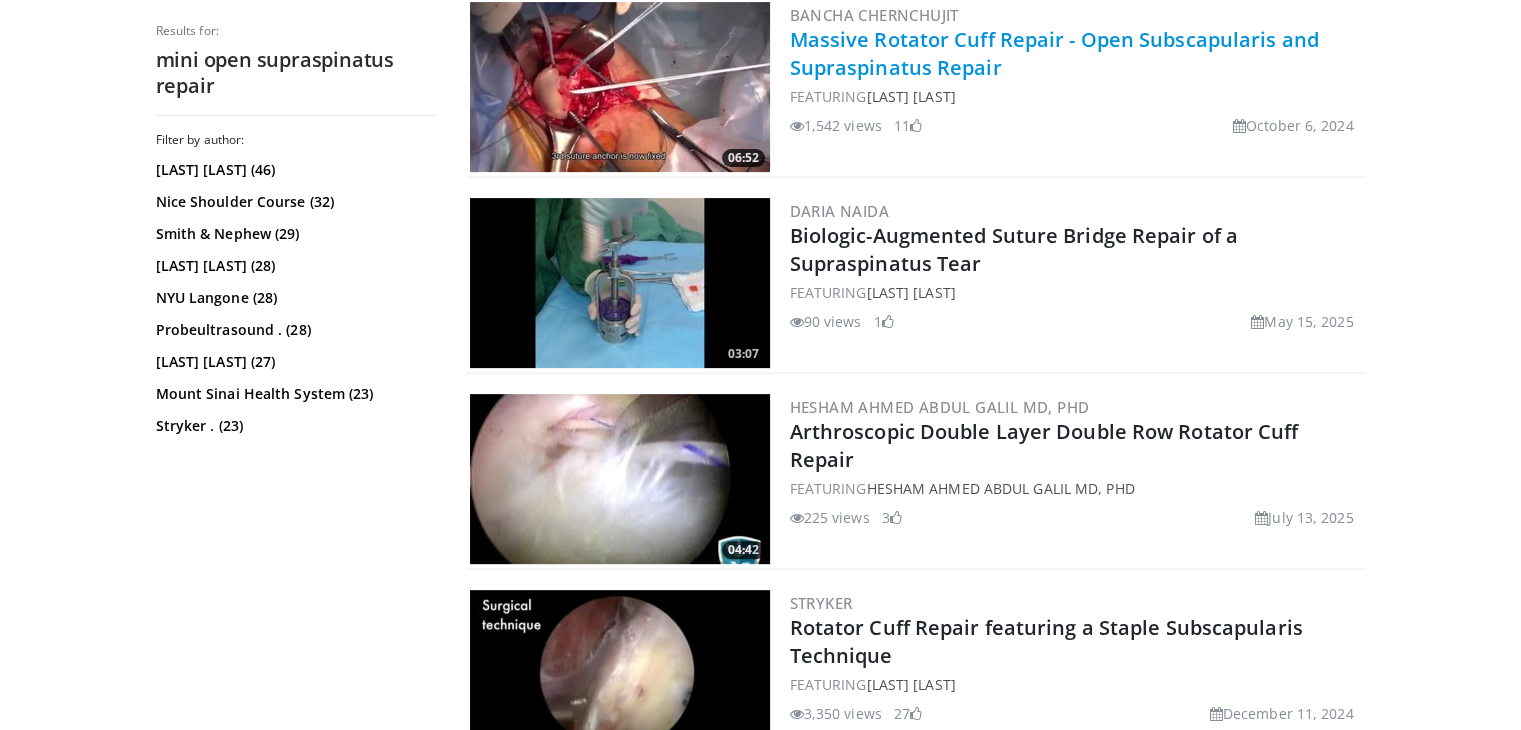 scroll, scrollTop: 695, scrollLeft: 0, axis: vertical 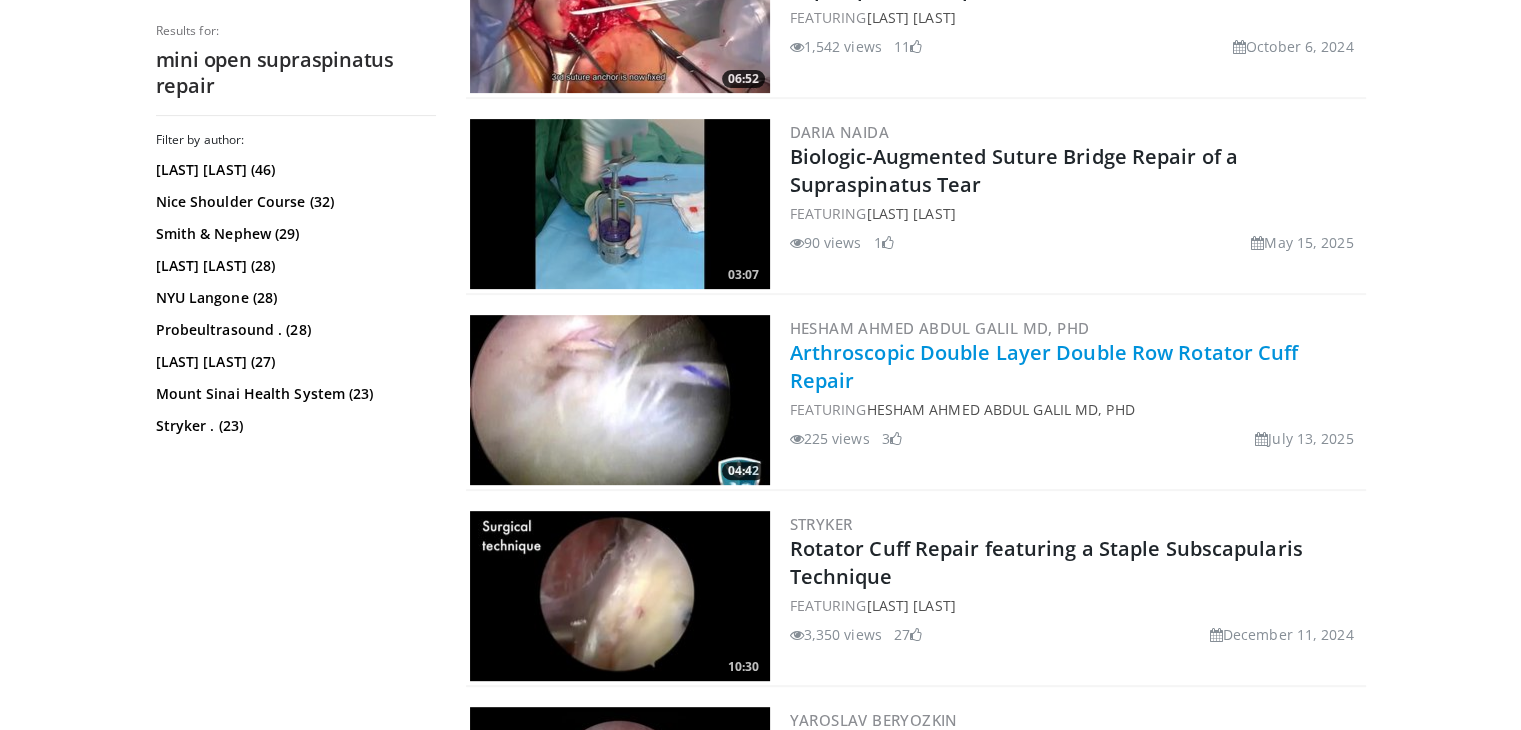 click on "Arthroscopic Double Layer Double Row Rotator Cuff Repair" at bounding box center (1044, 366) 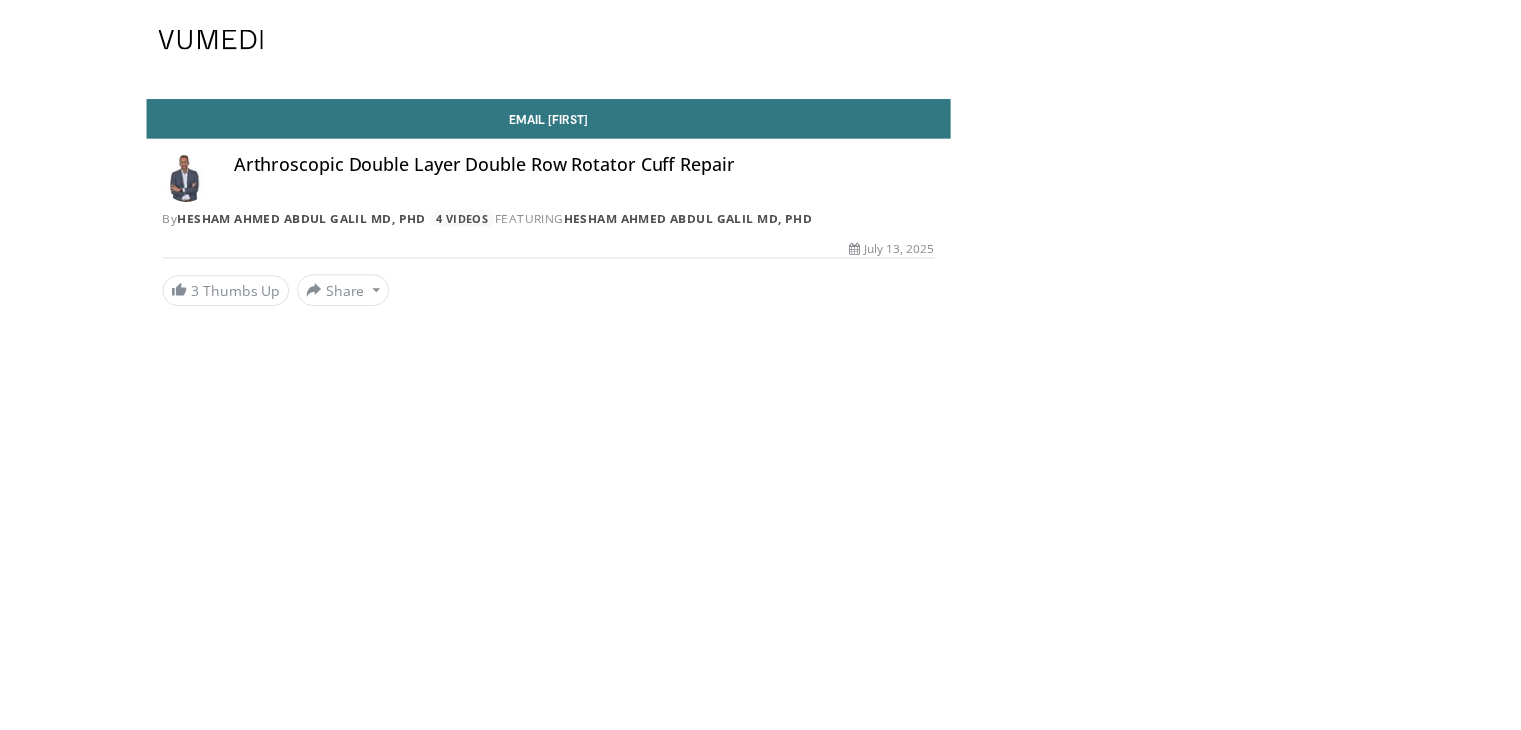 scroll, scrollTop: 0, scrollLeft: 0, axis: both 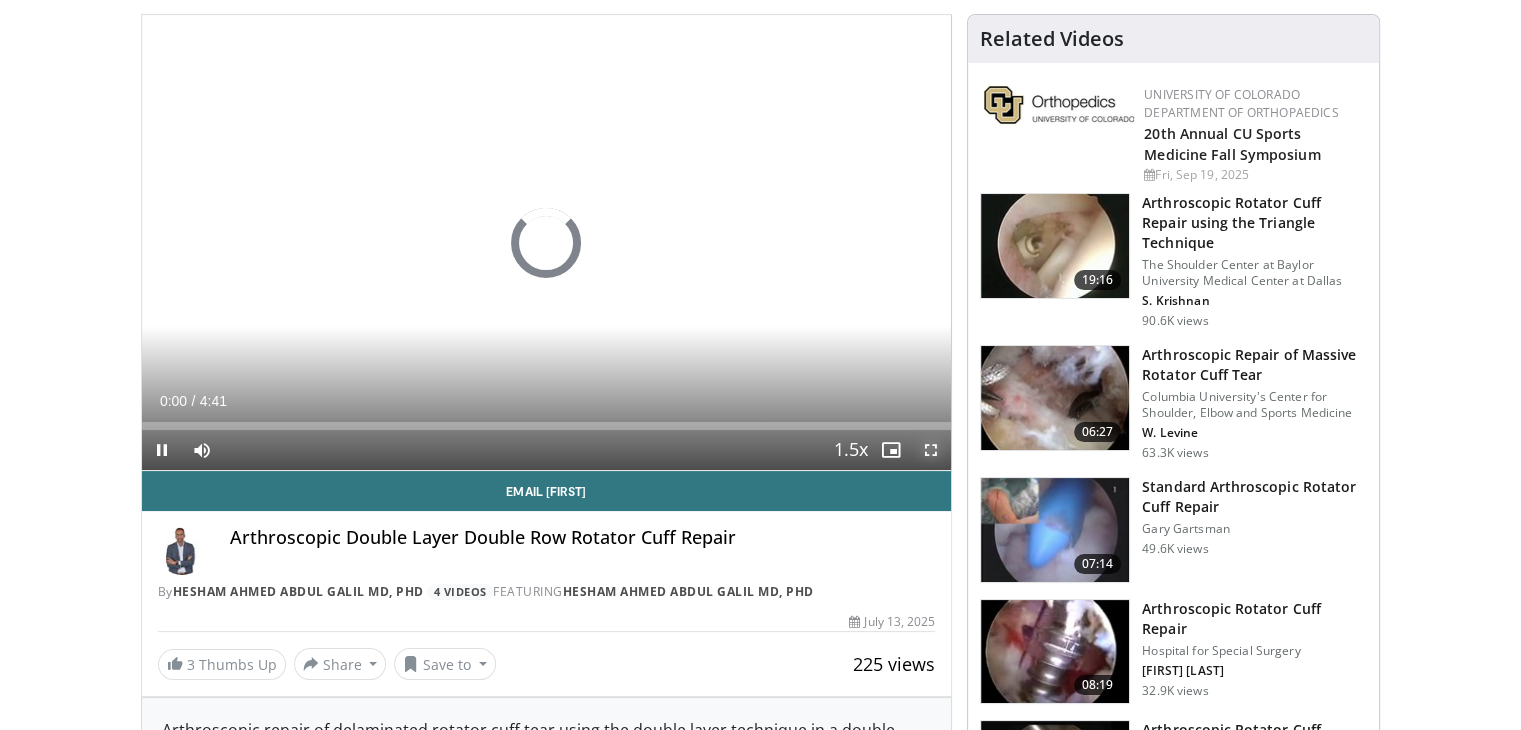 click at bounding box center (931, 450) 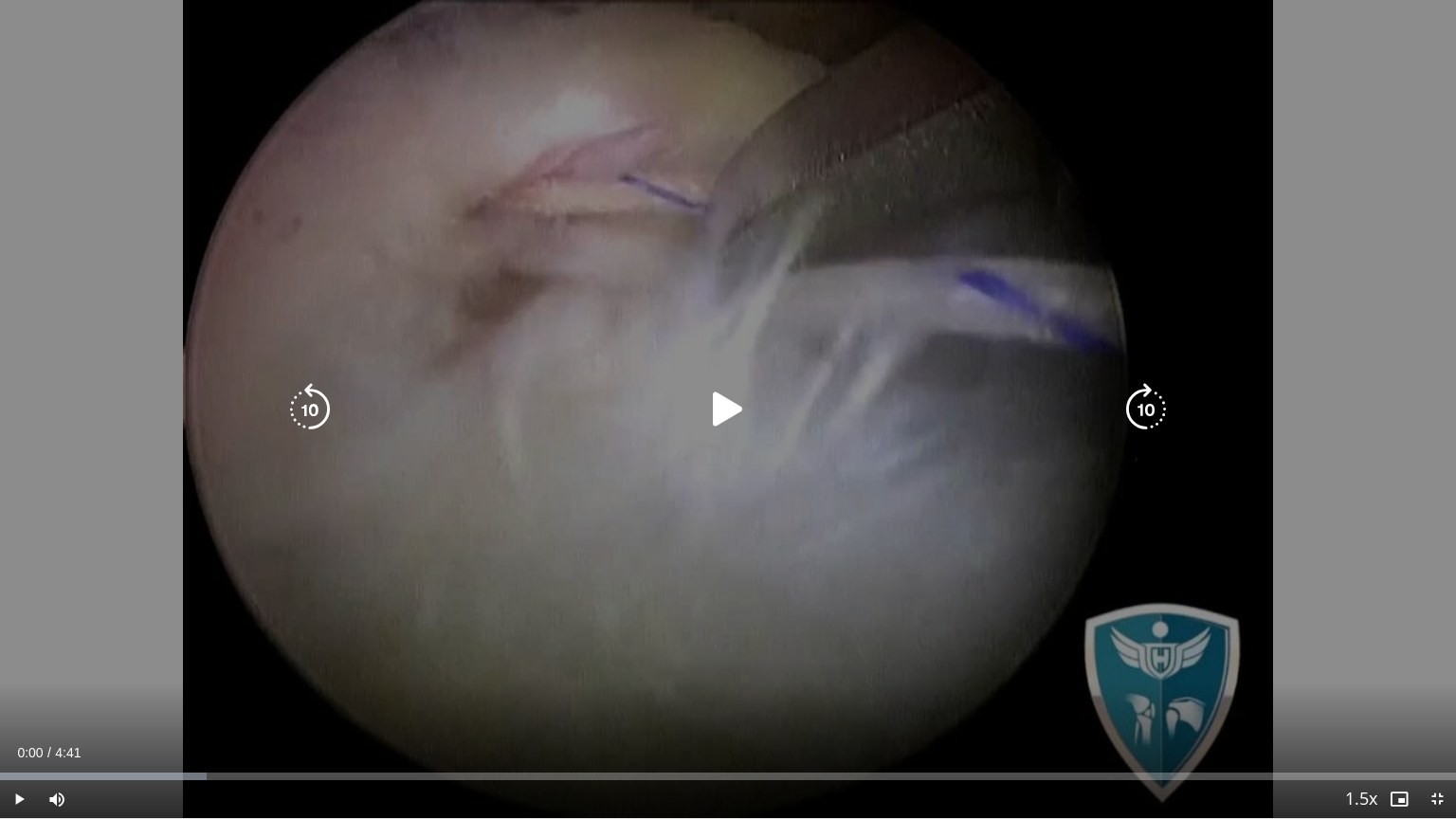 click at bounding box center [728, 410] 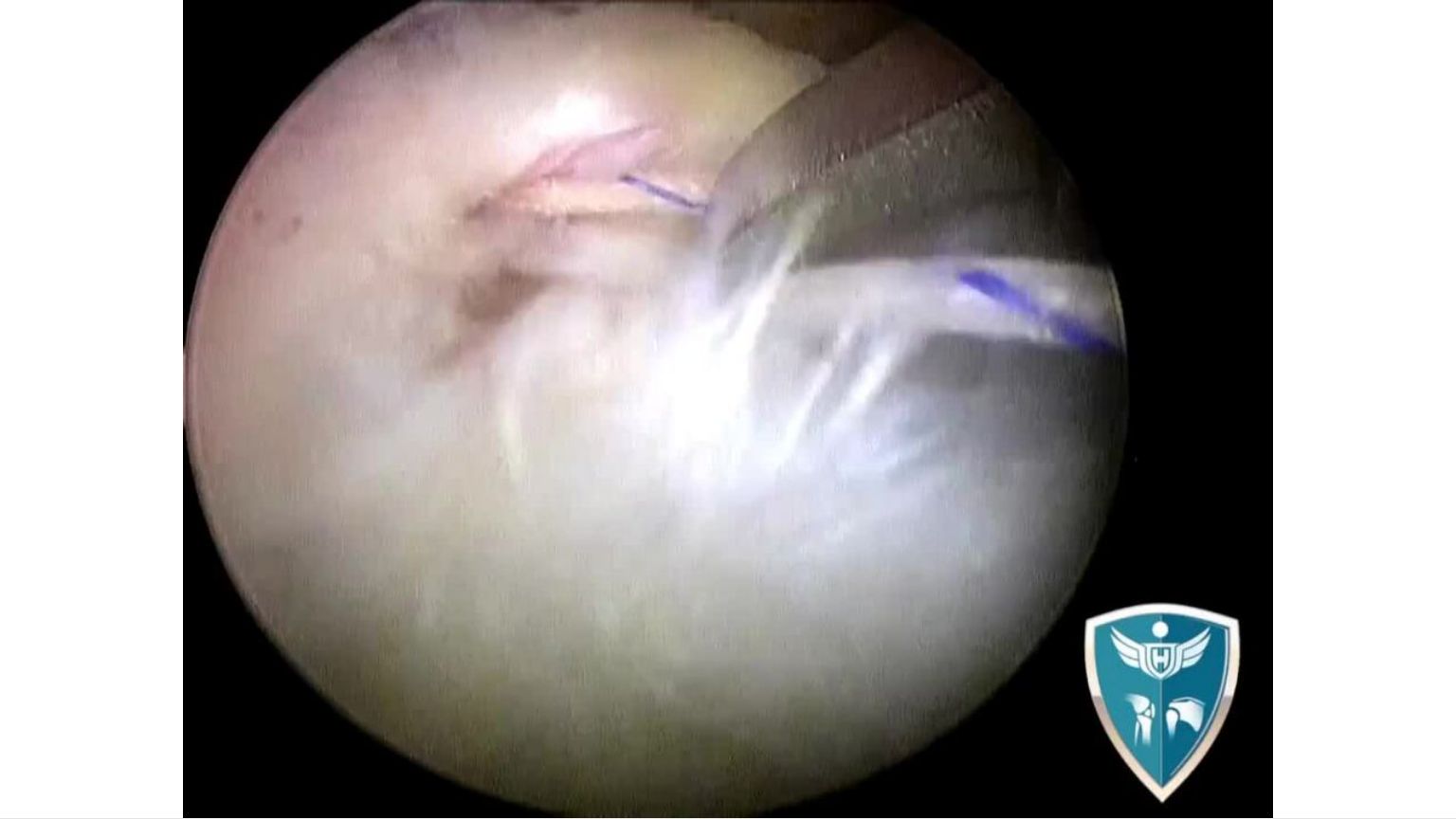 click on "**********" at bounding box center [728, 410] 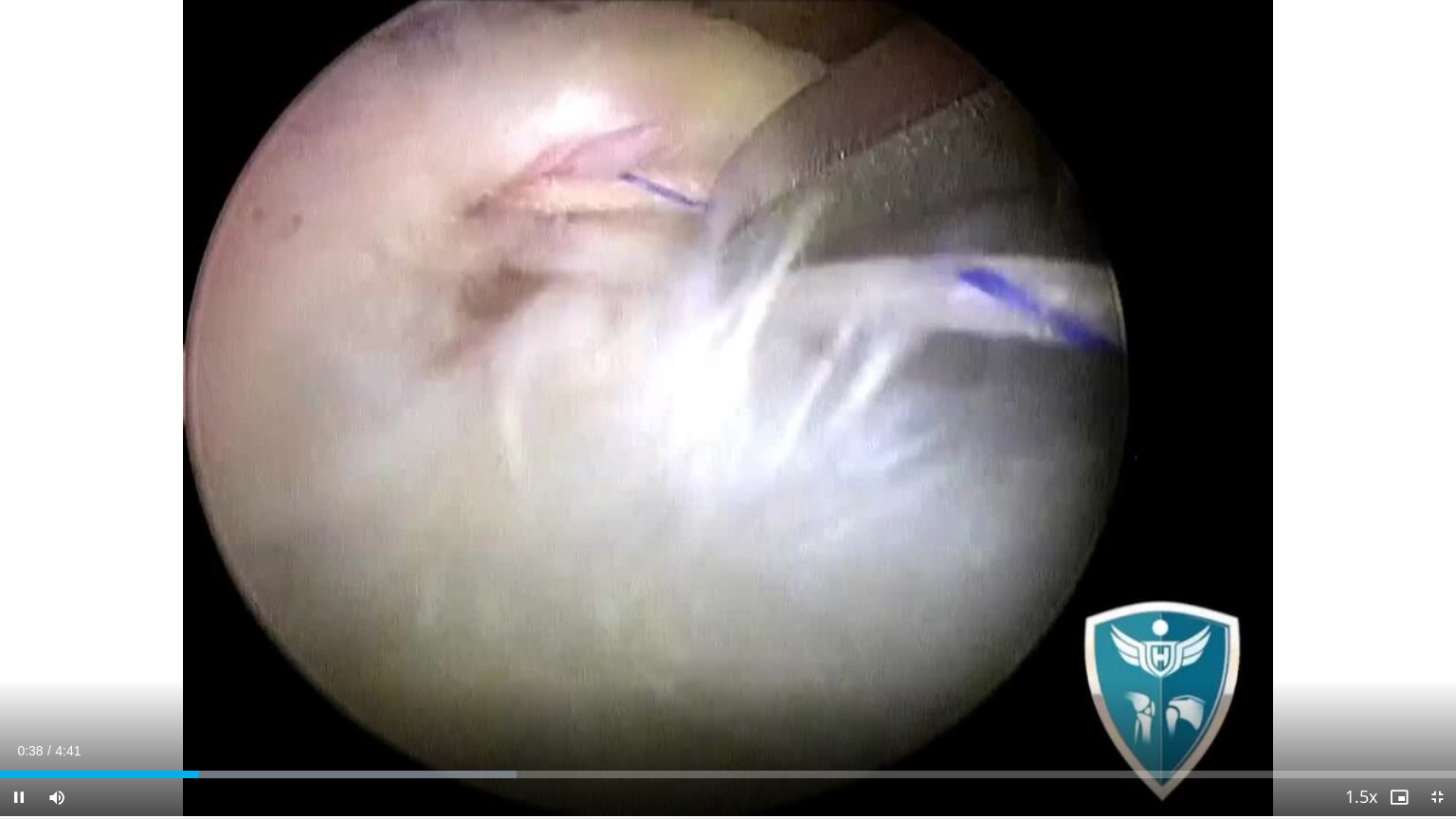 type 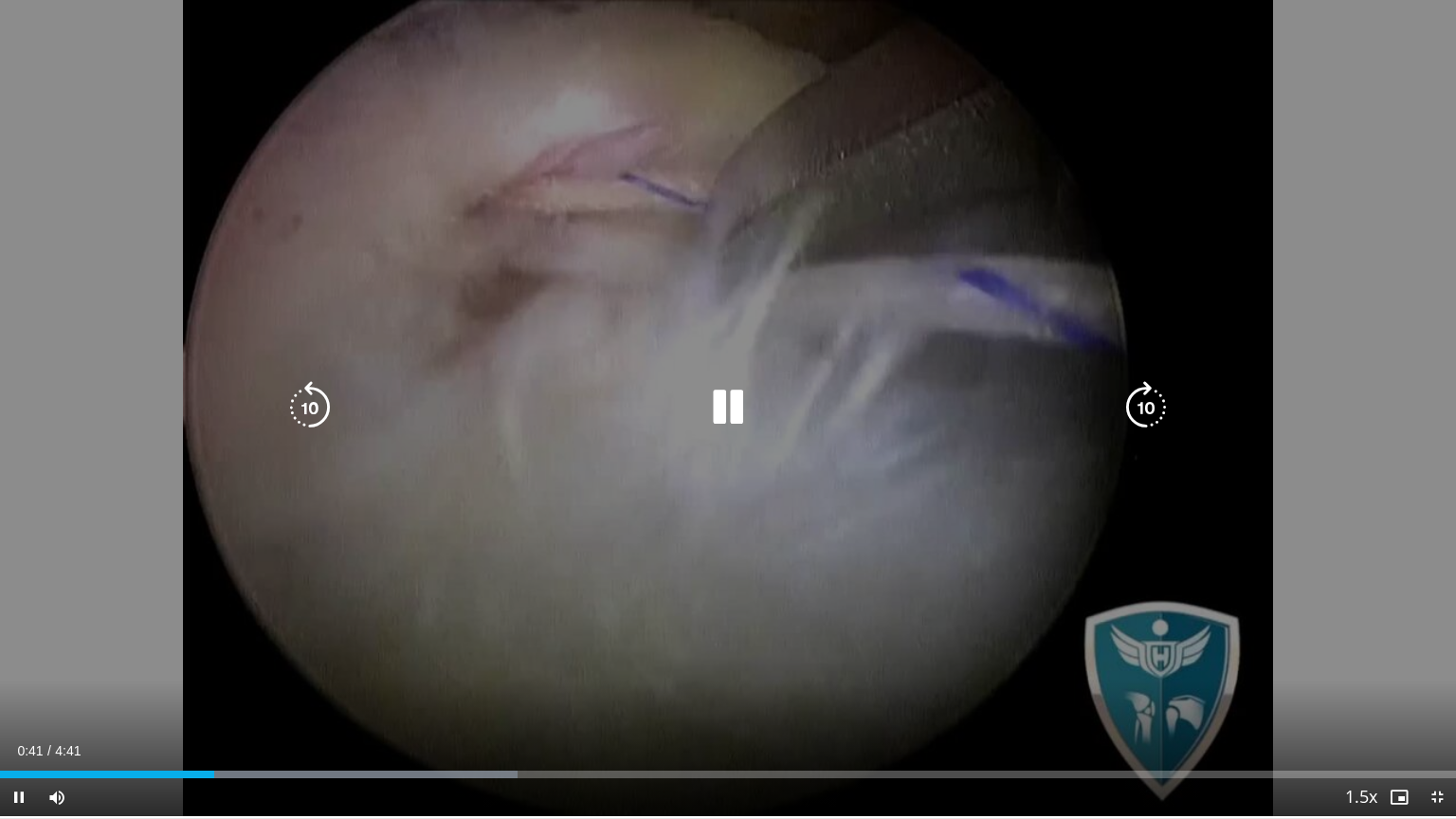 click at bounding box center (310, 408) 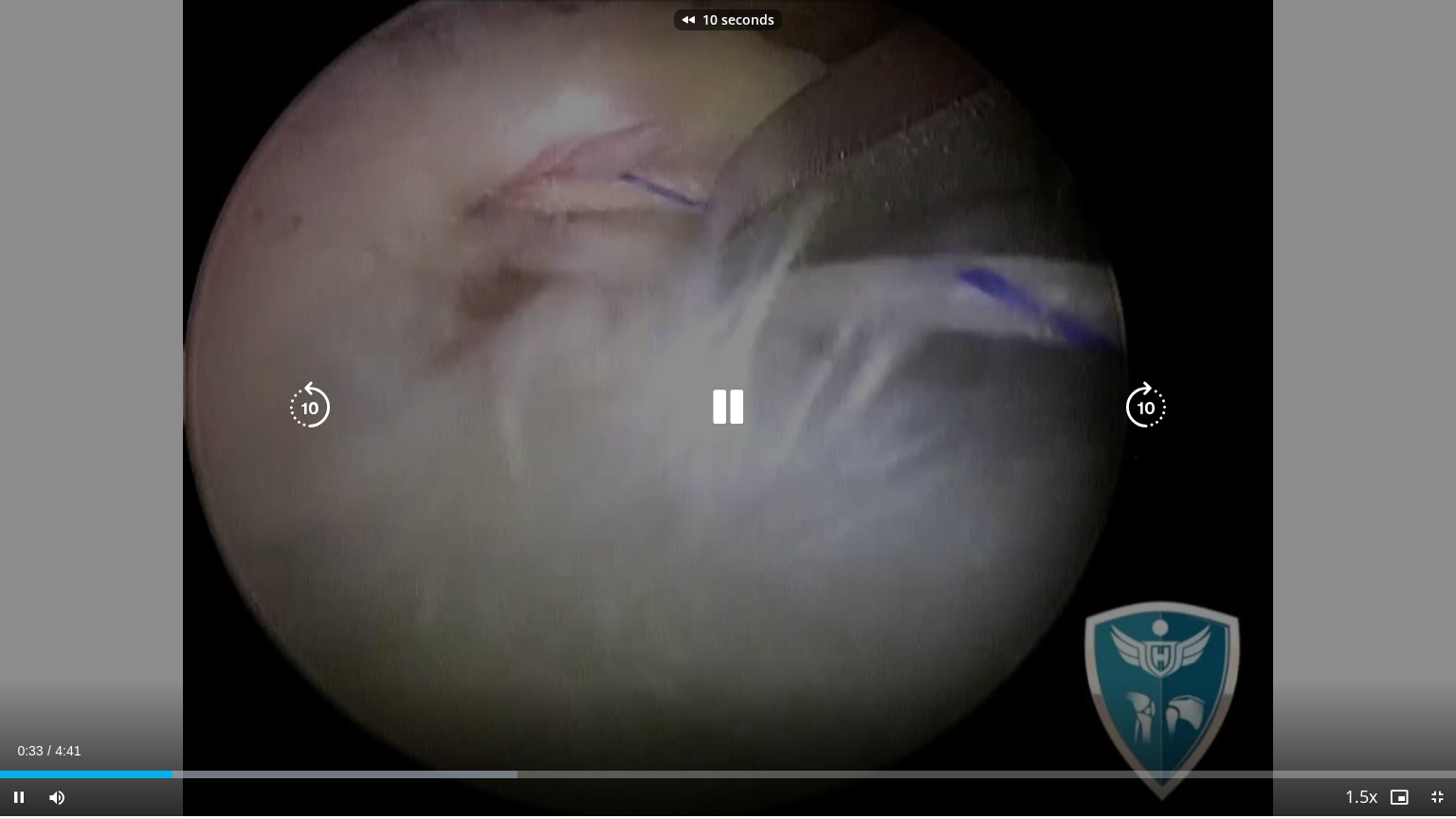 click at bounding box center (310, 408) 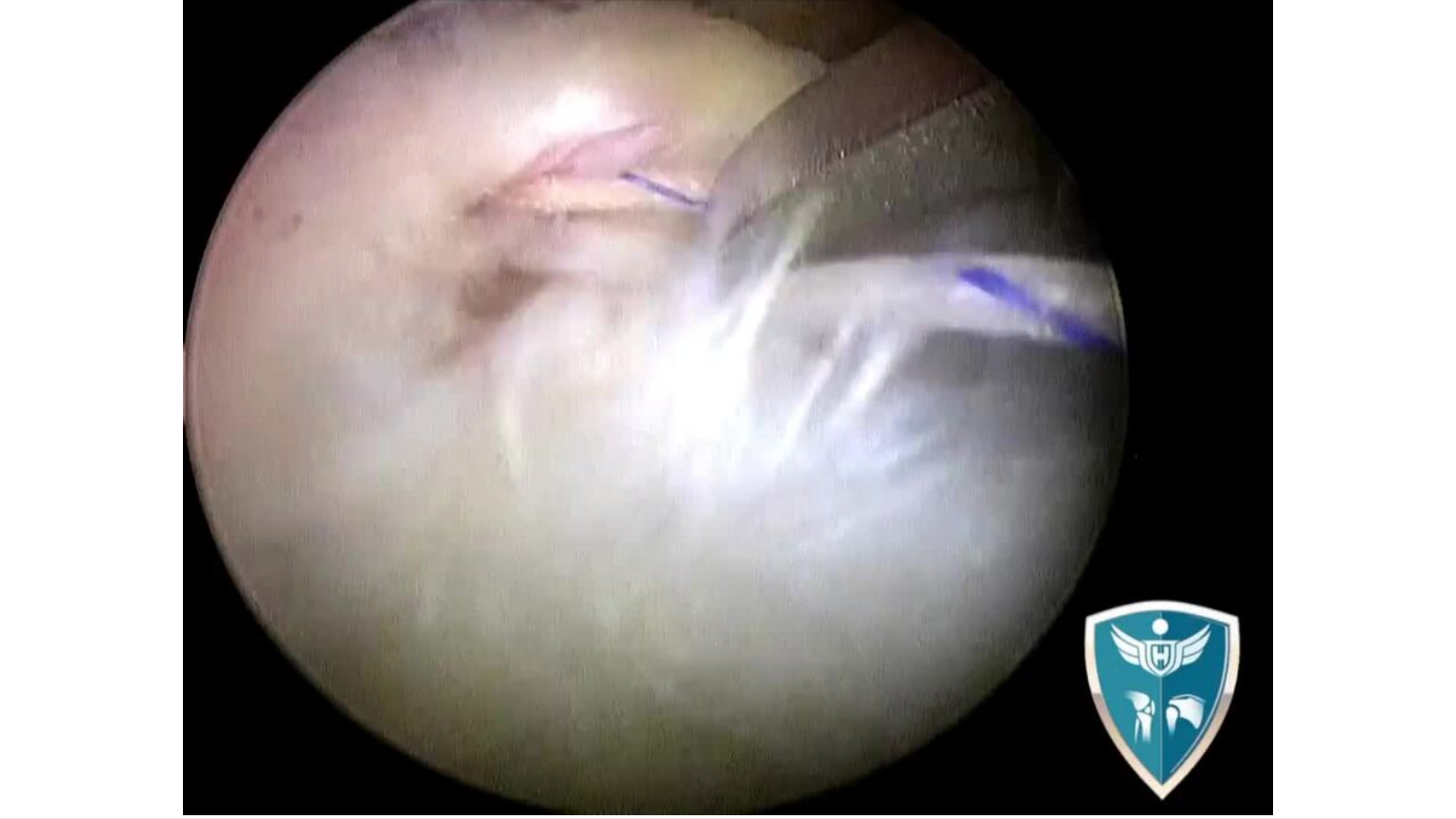 type 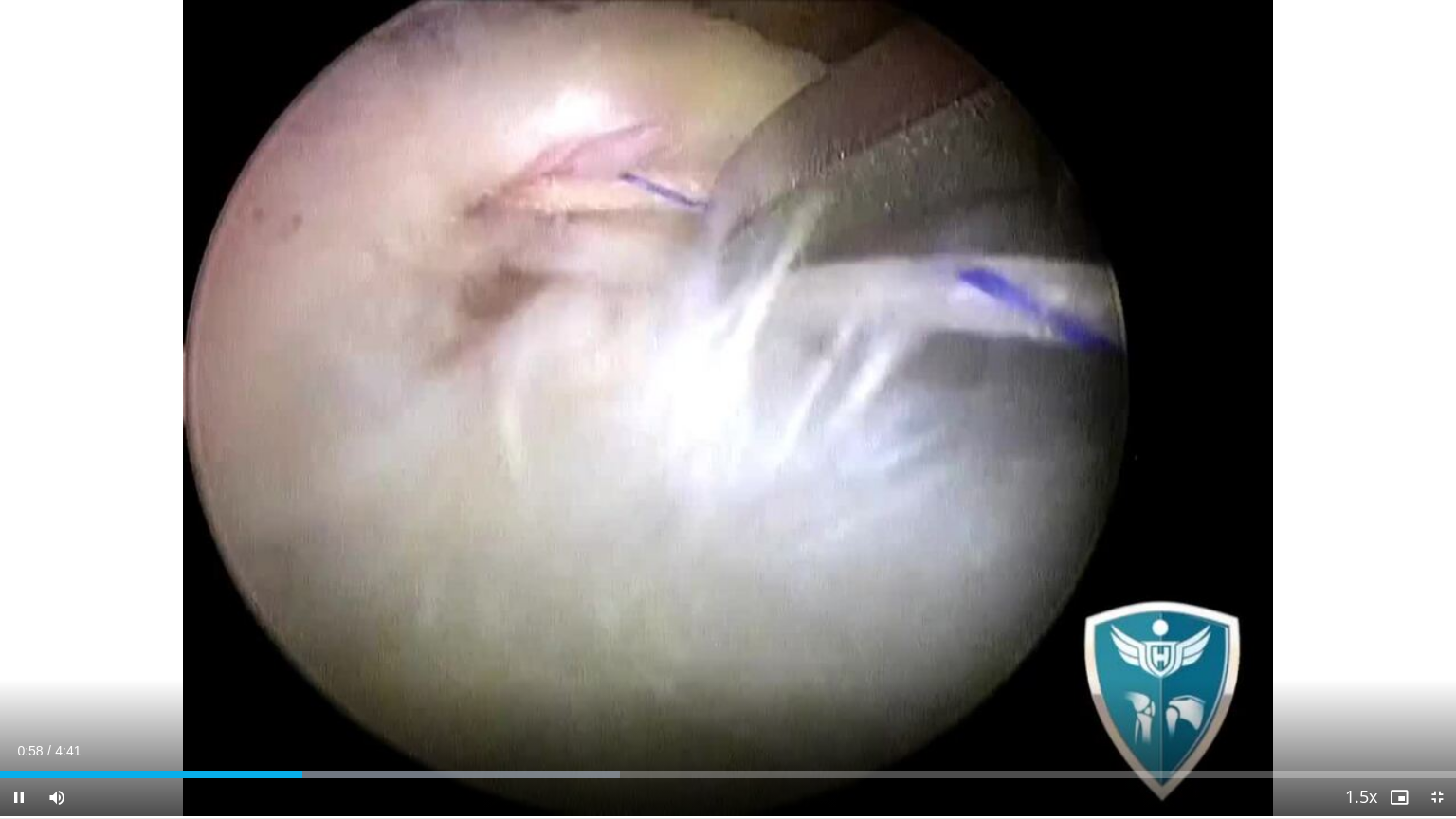 click on "20 seconds
Tap to unmute" at bounding box center (728, 407) 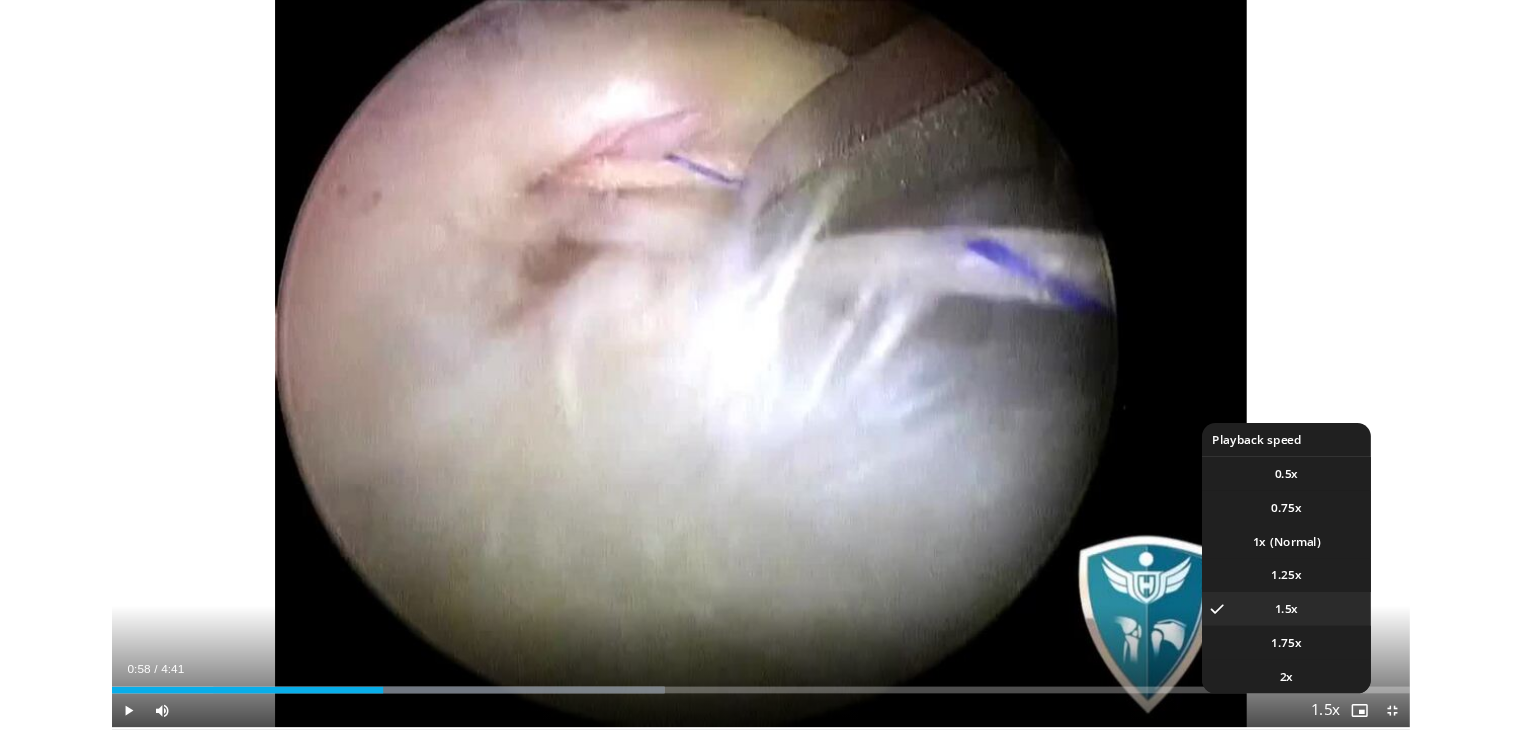 scroll, scrollTop: 0, scrollLeft: 0, axis: both 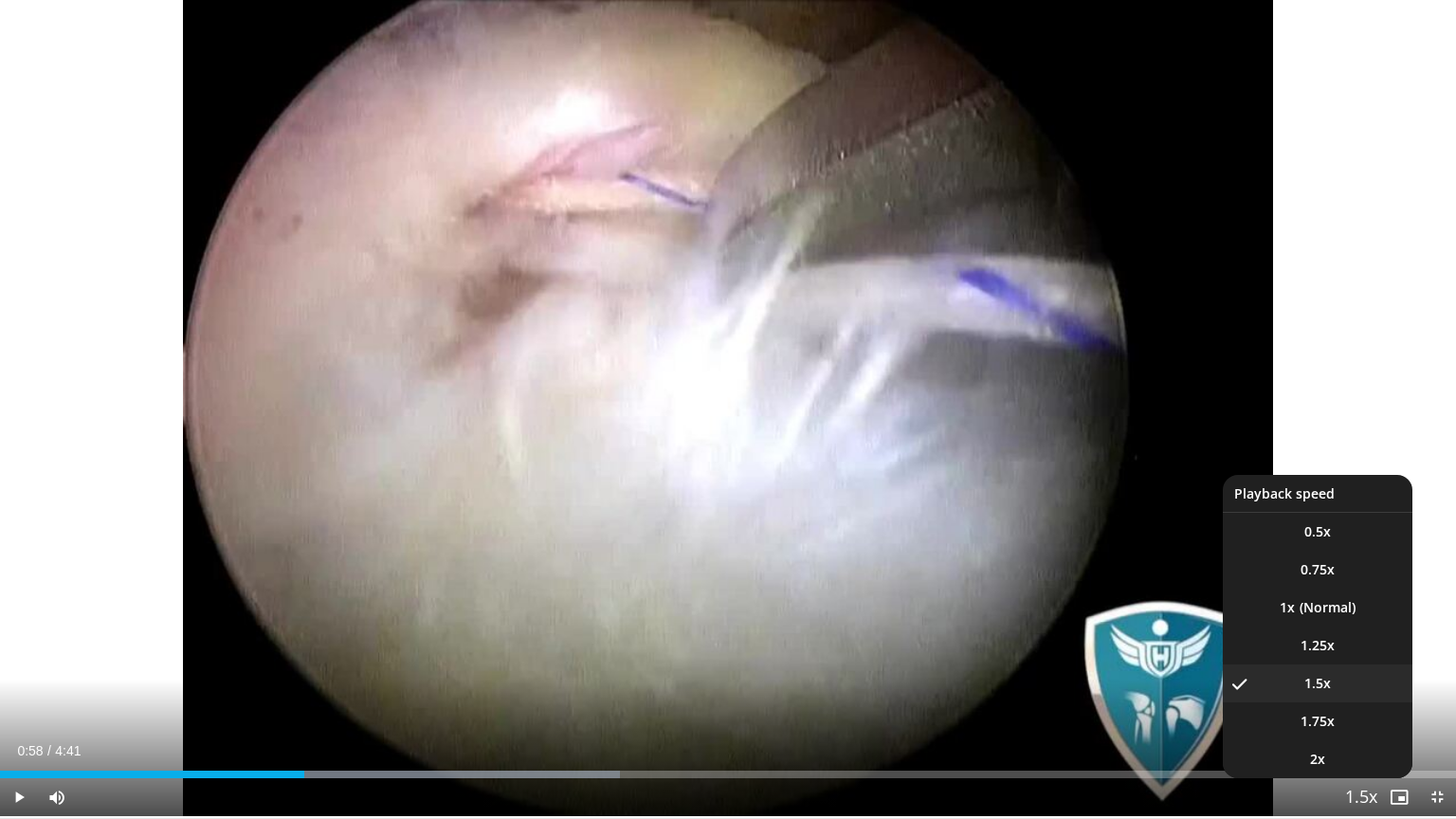 click at bounding box center (1361, 798) 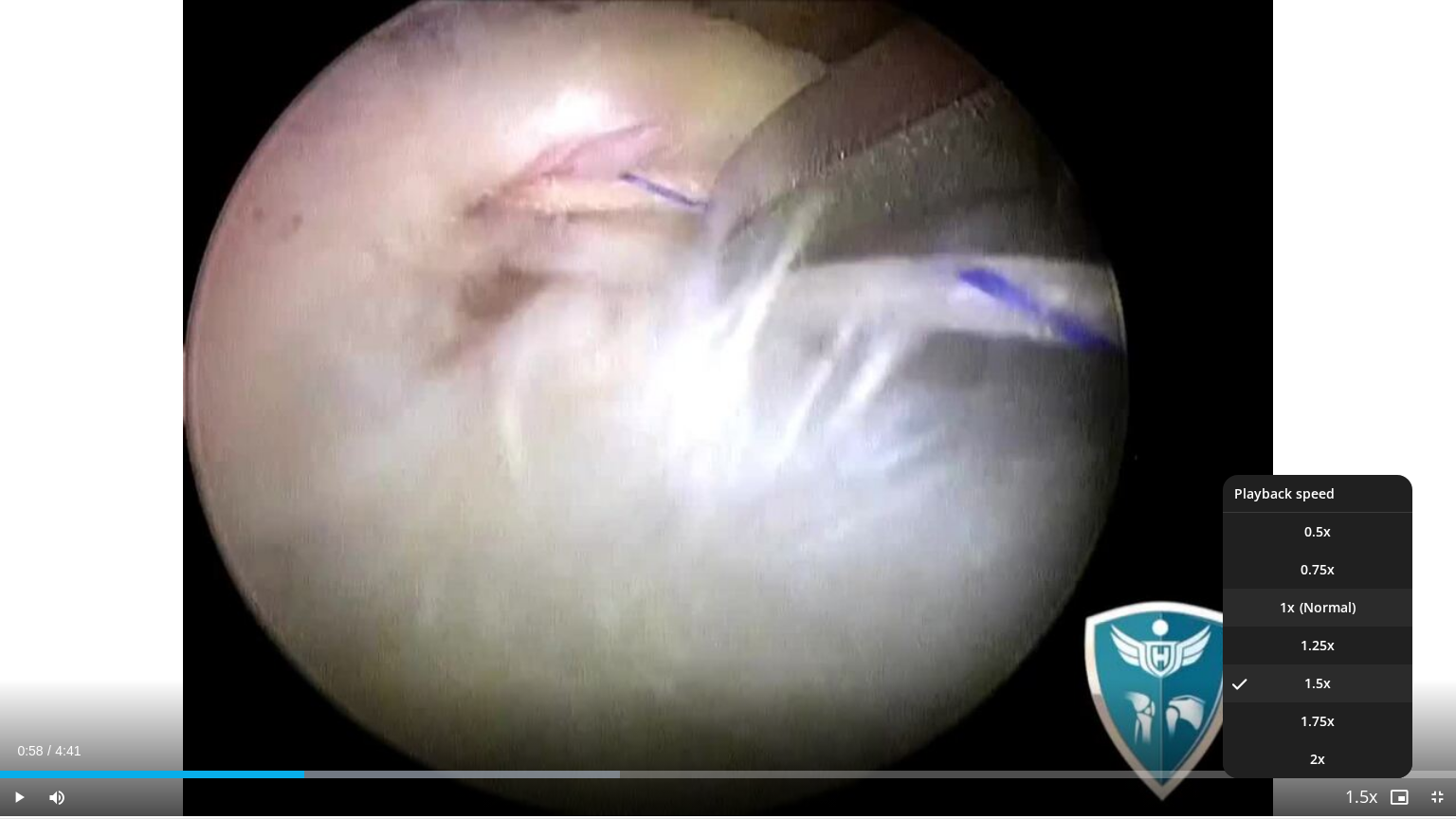 click on "1x" at bounding box center [1318, 608] 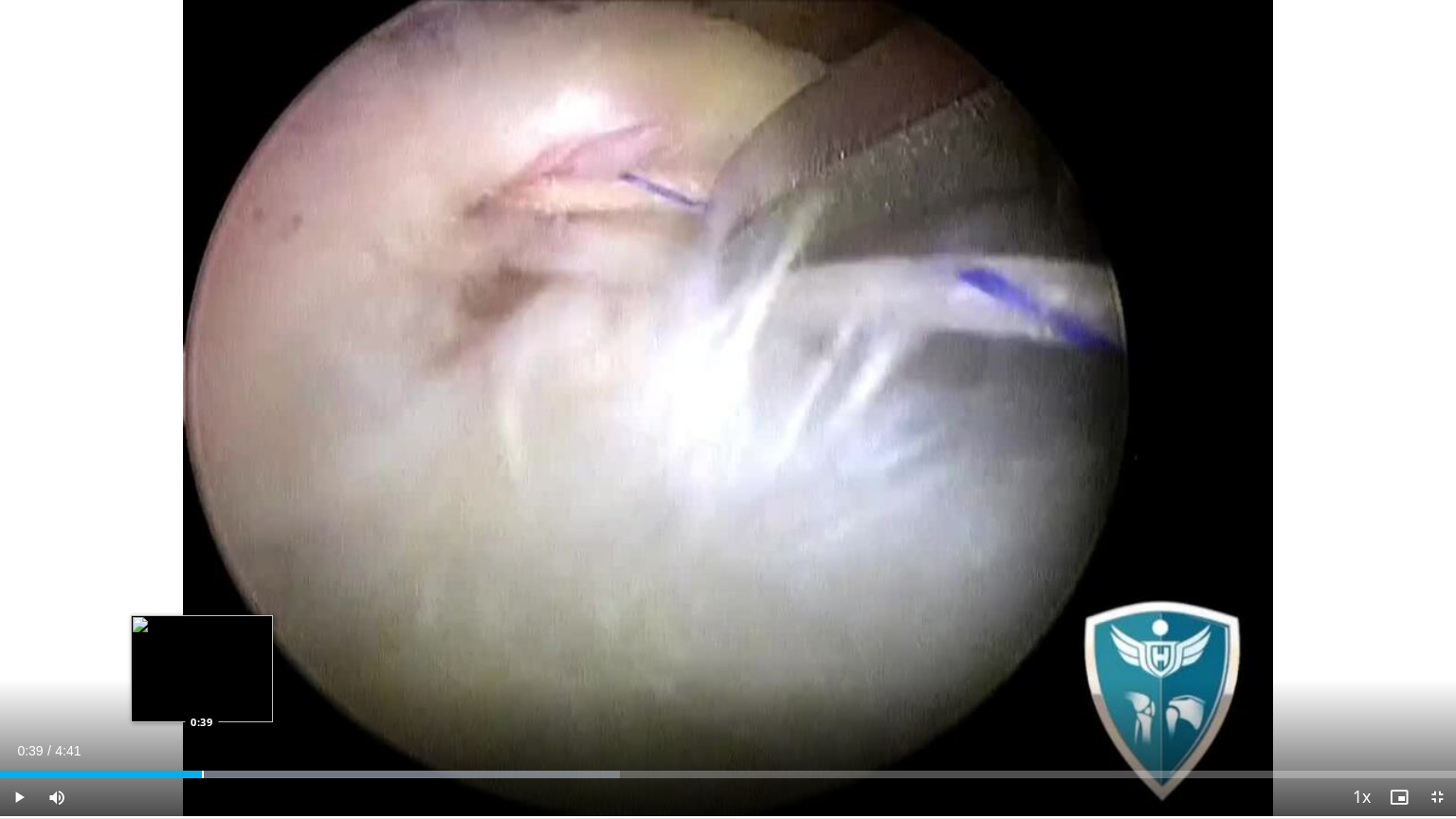 click at bounding box center [203, 774] 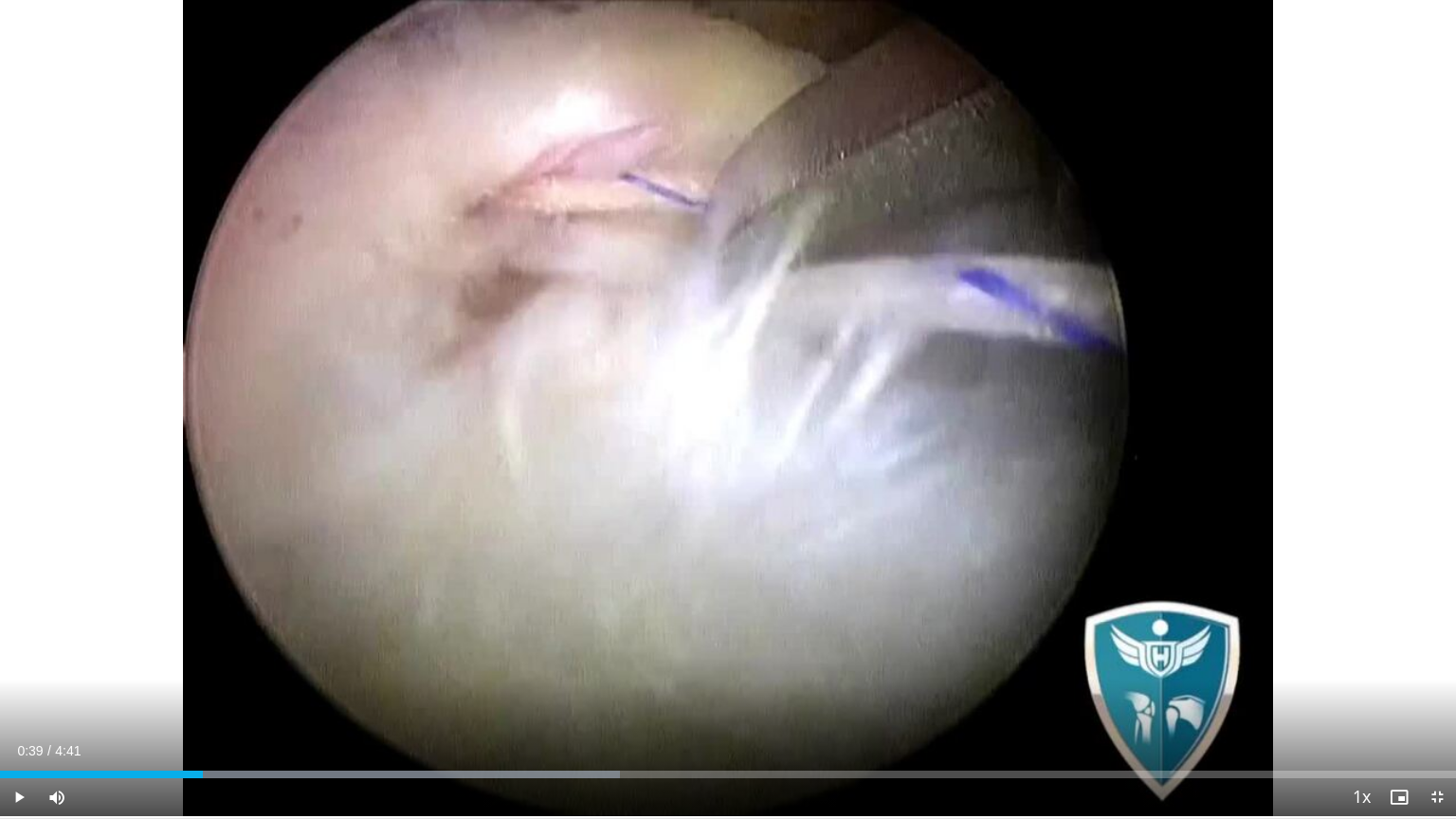 type 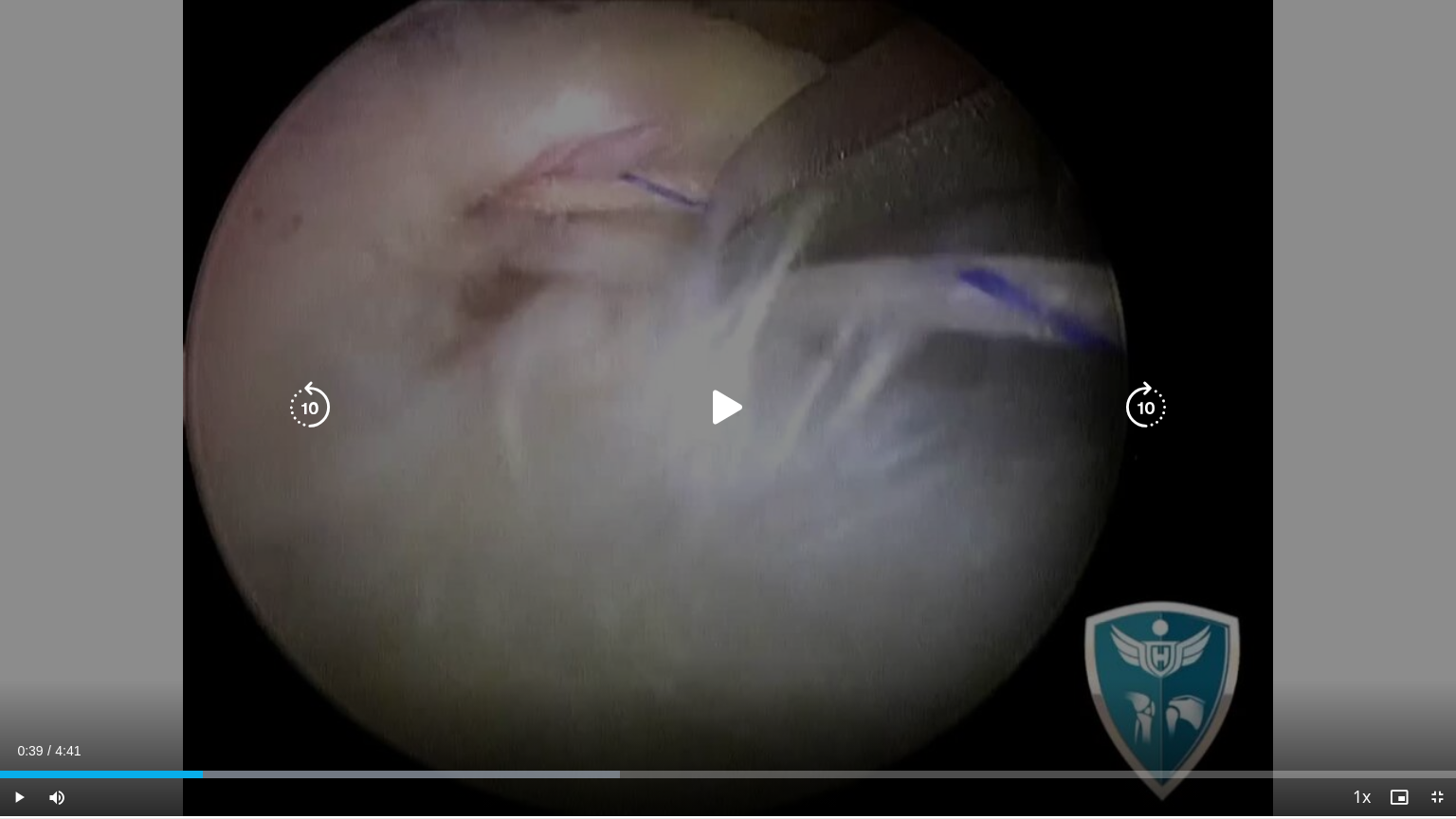 click on "20 seconds
Tap to unmute" at bounding box center [728, 407] 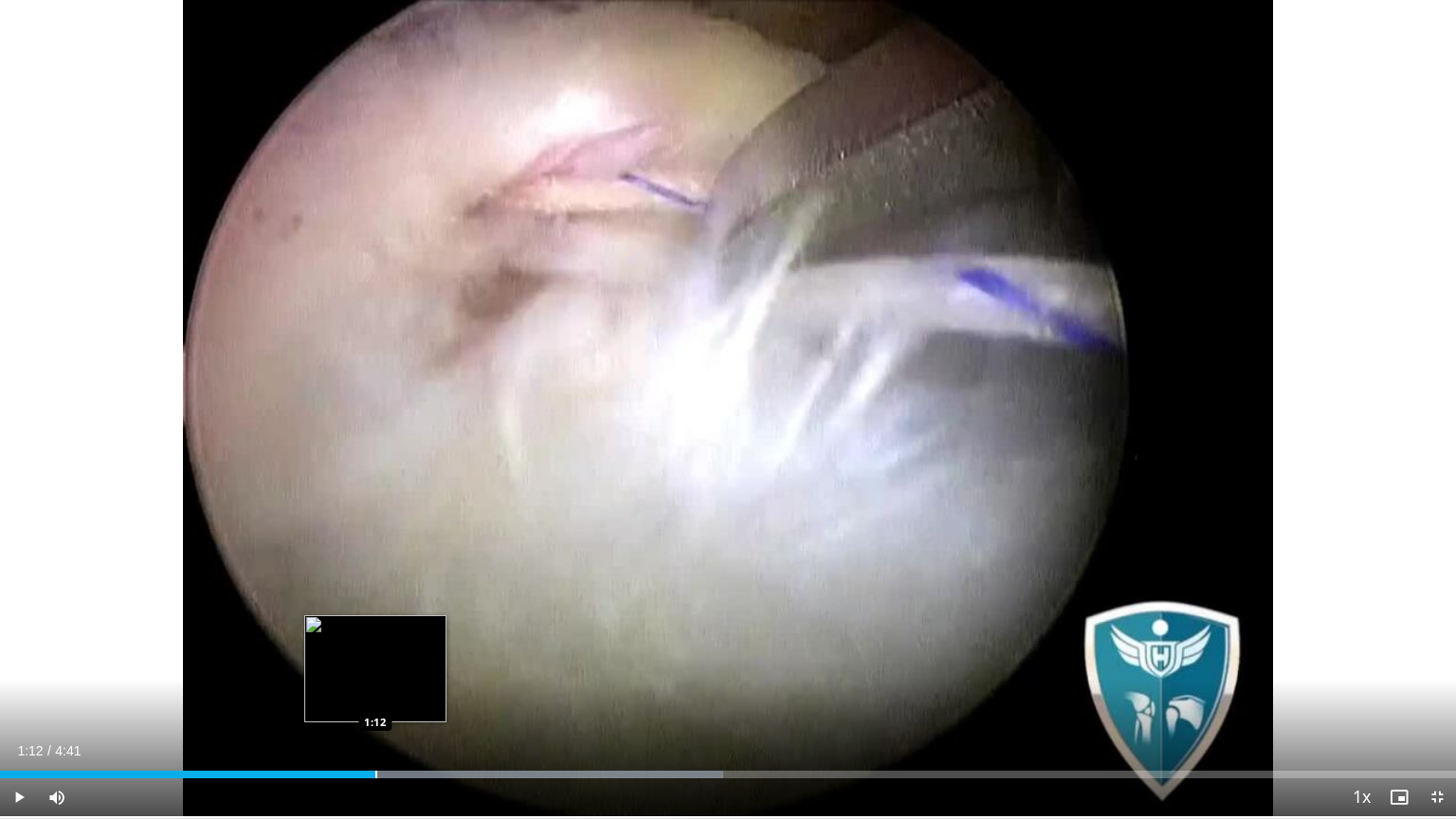 click at bounding box center [376, 774] 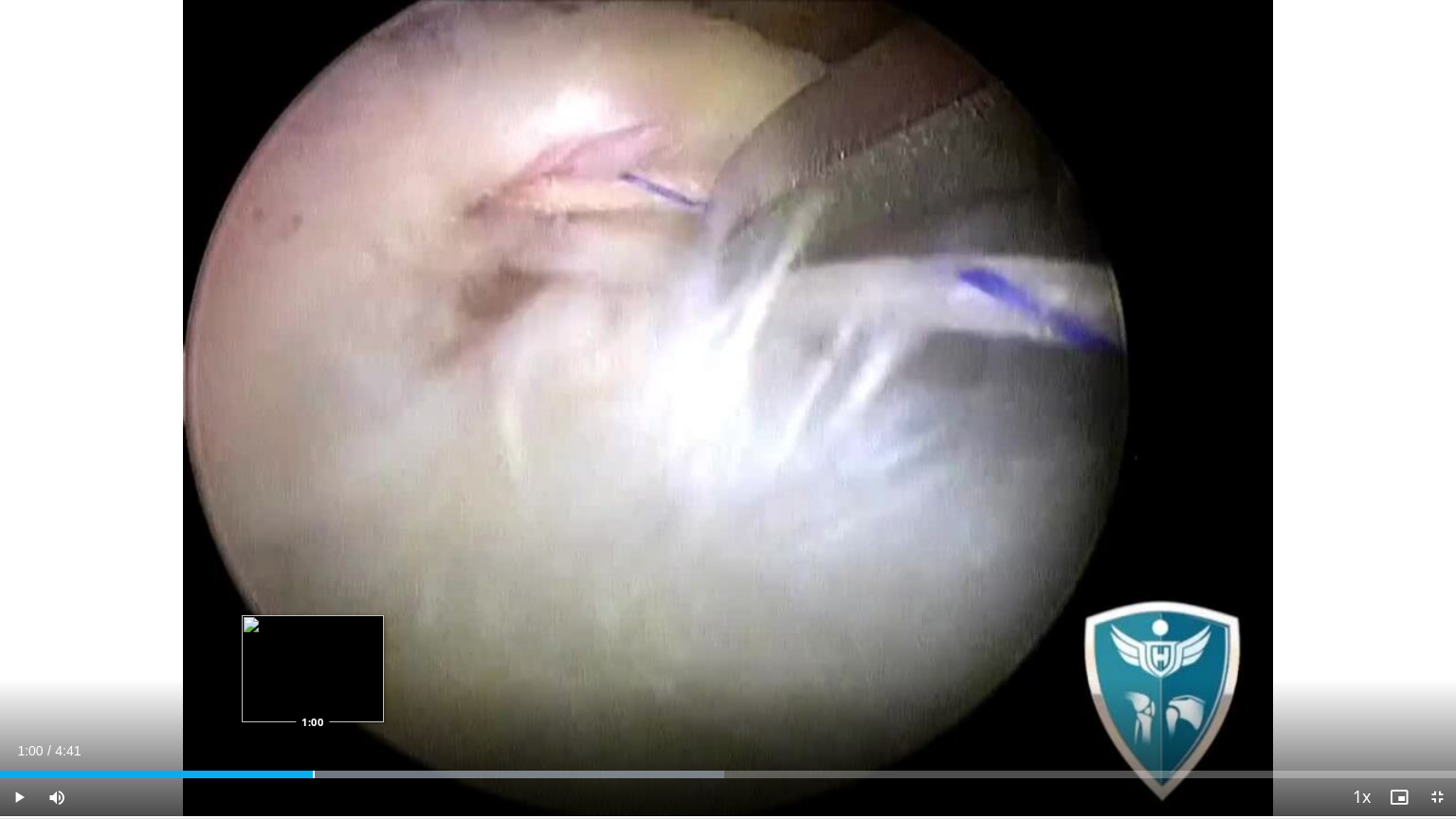 click at bounding box center (314, 774) 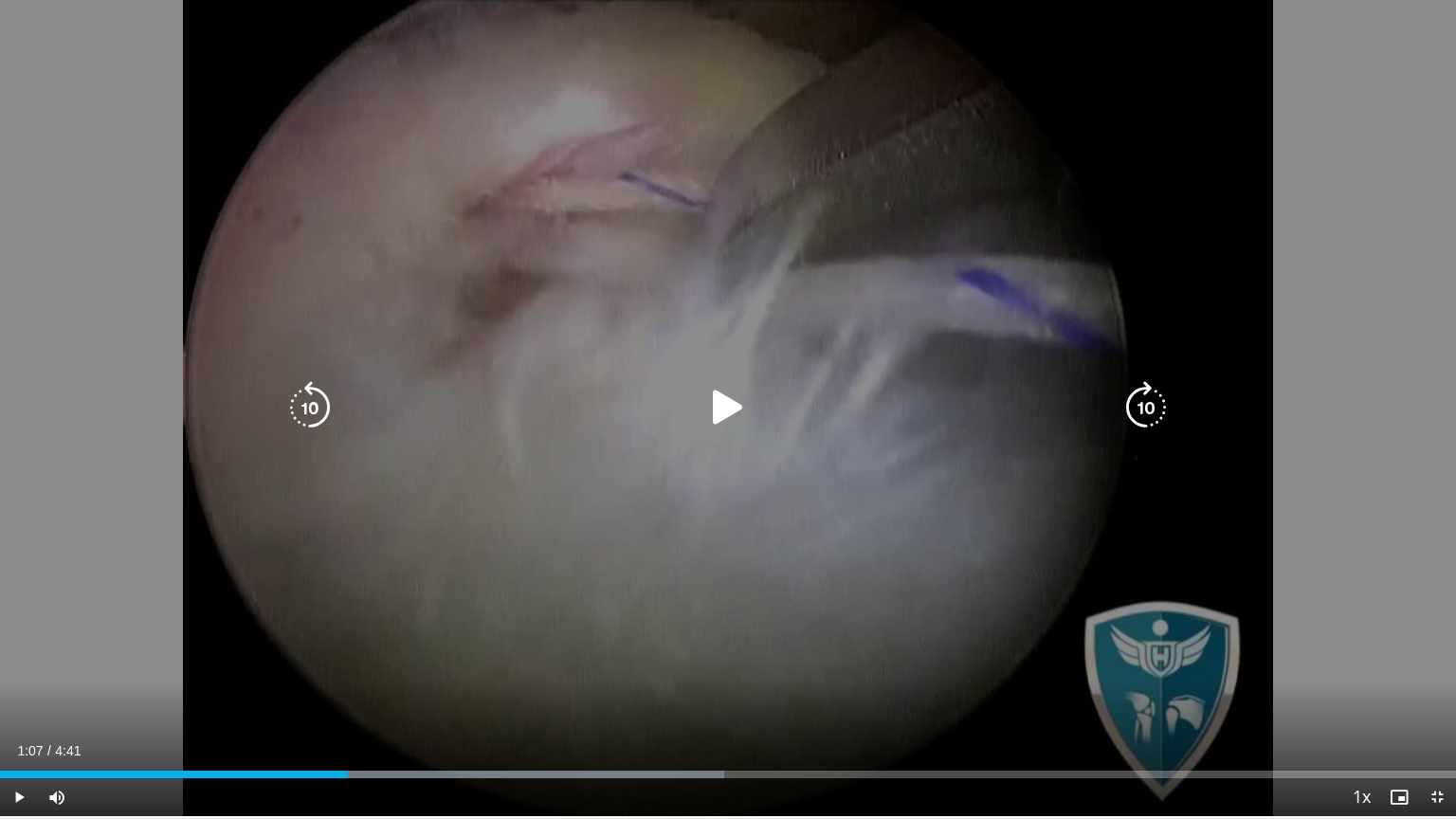 click at bounding box center (728, 408) 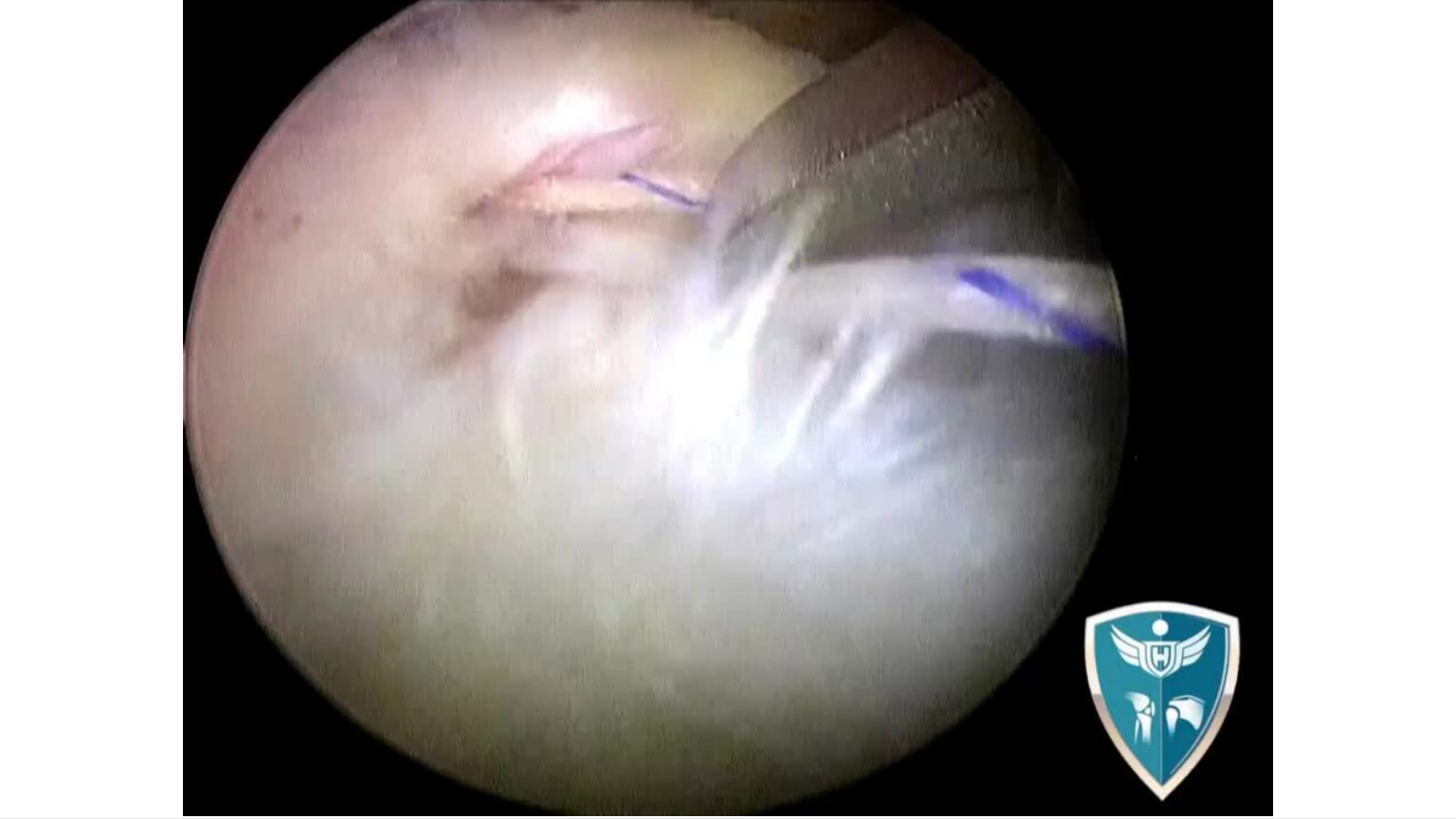 type 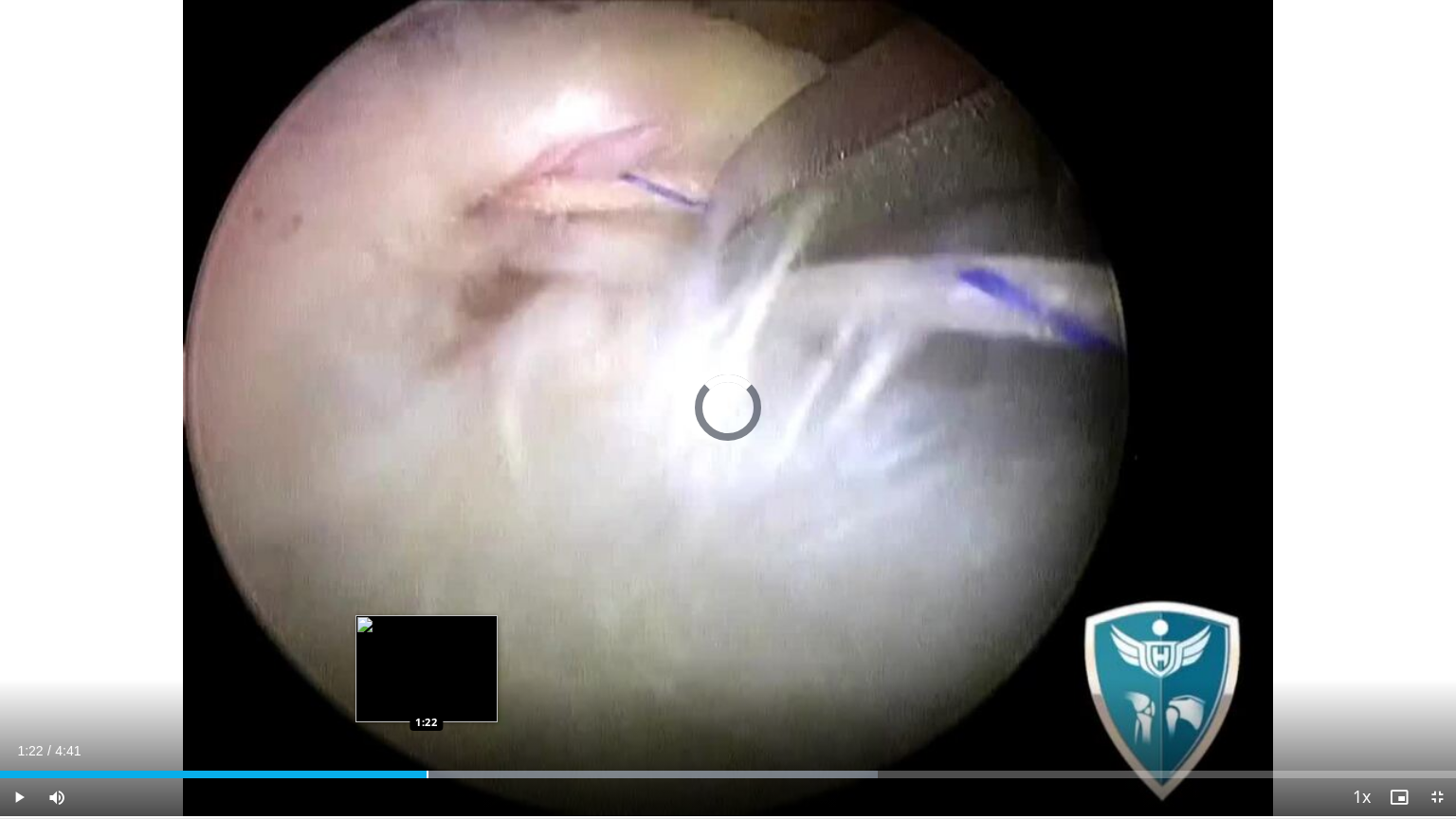 click at bounding box center [428, 774] 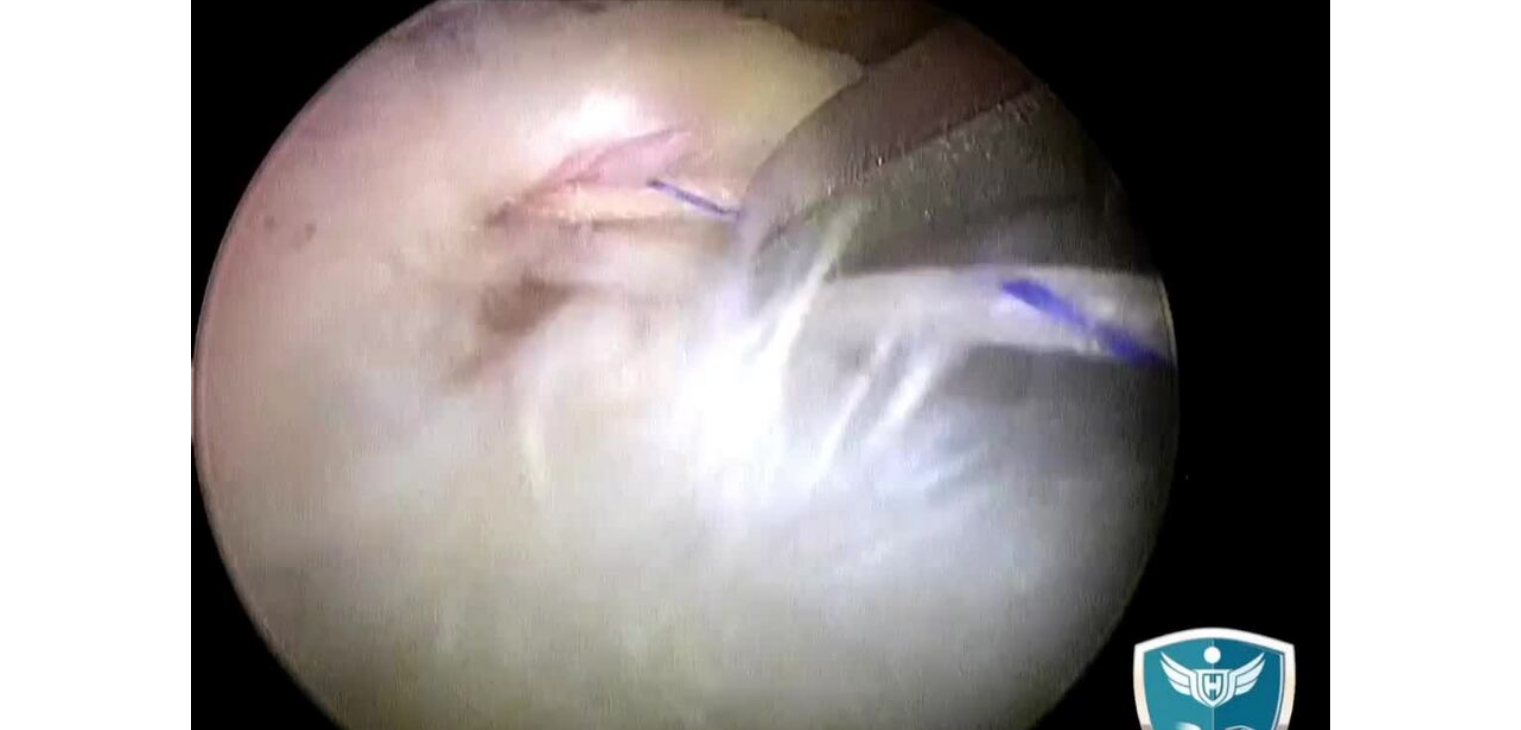 scroll, scrollTop: 2, scrollLeft: 0, axis: vertical 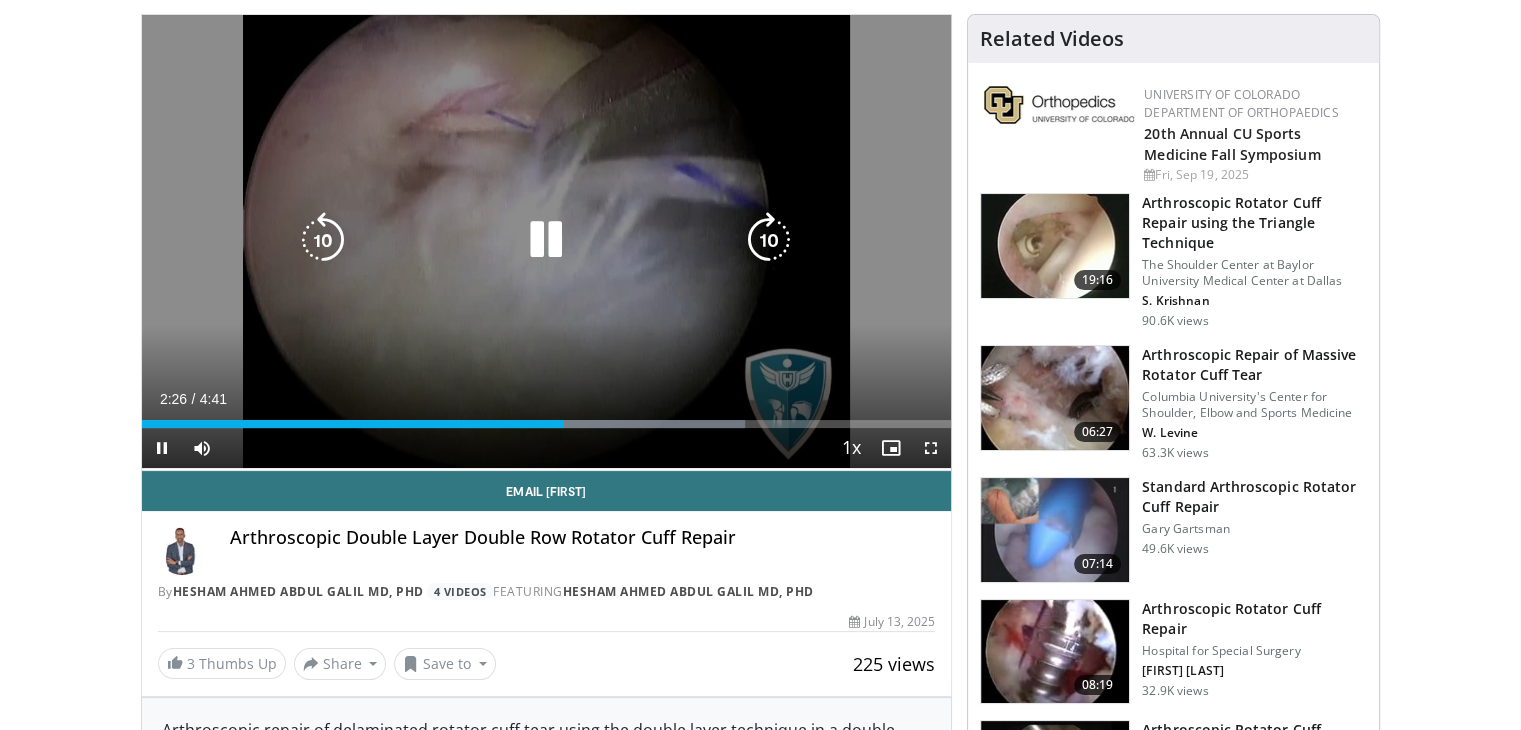 click on "20 seconds
Tap to unmute" at bounding box center (547, 240) 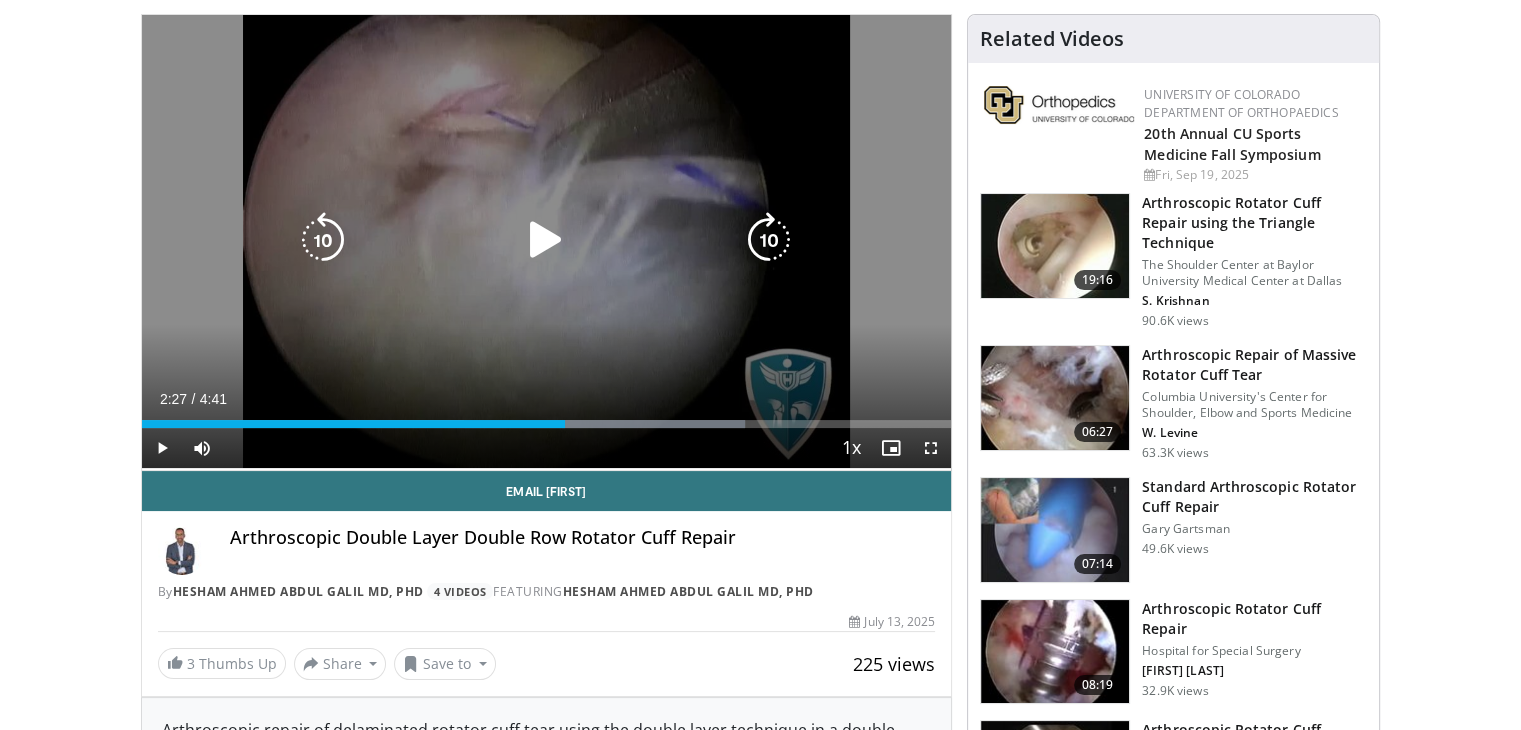 scroll, scrollTop: 0, scrollLeft: 0, axis: both 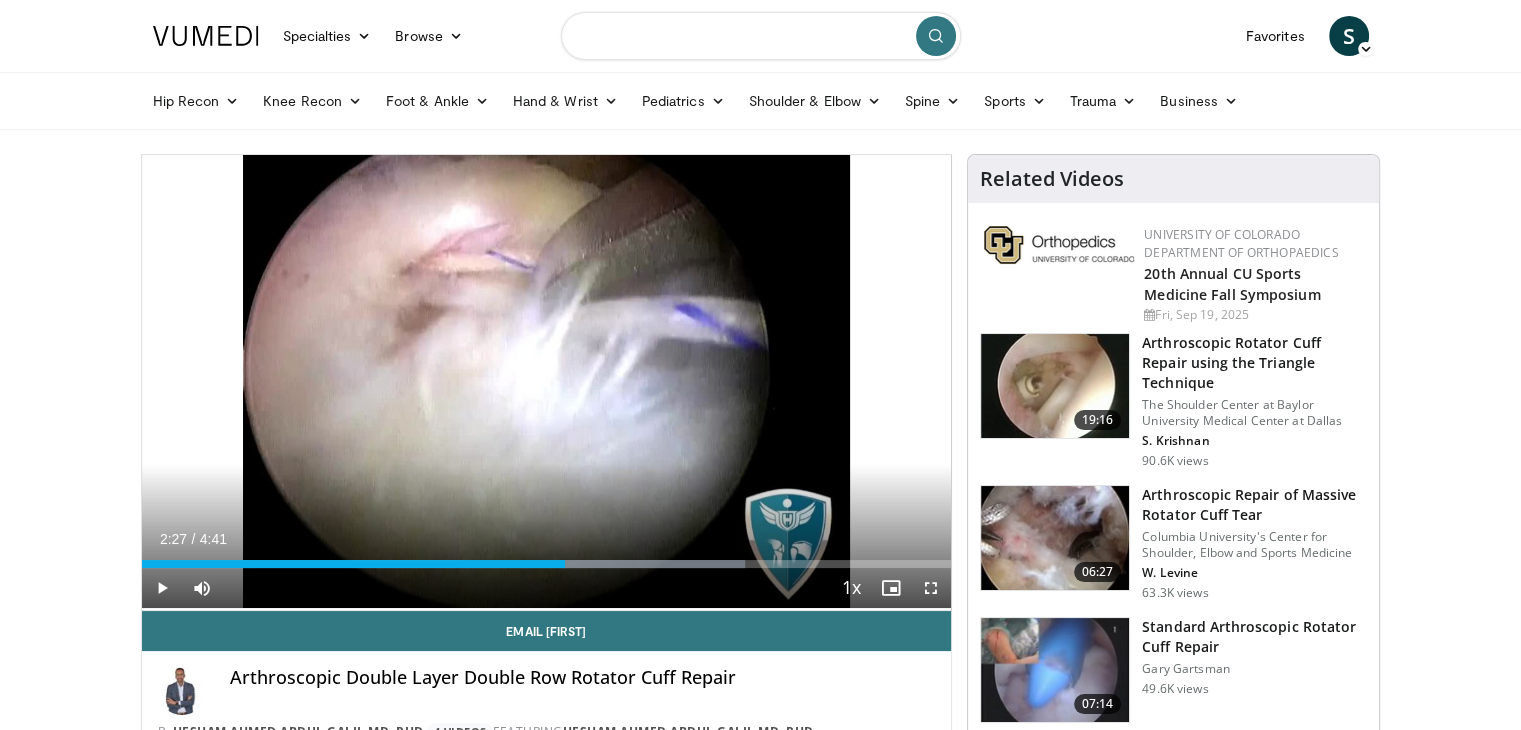 click at bounding box center (761, 36) 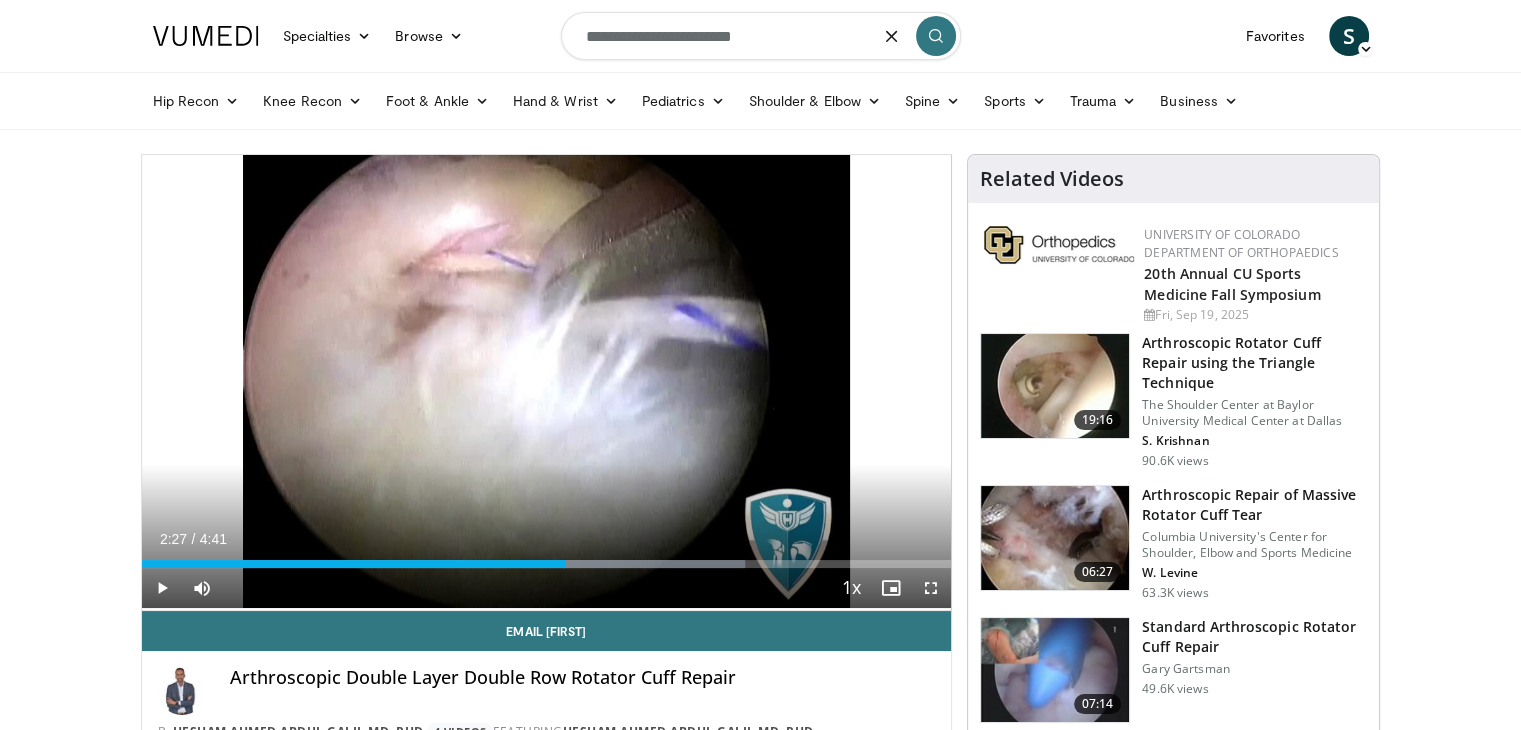 type on "**********" 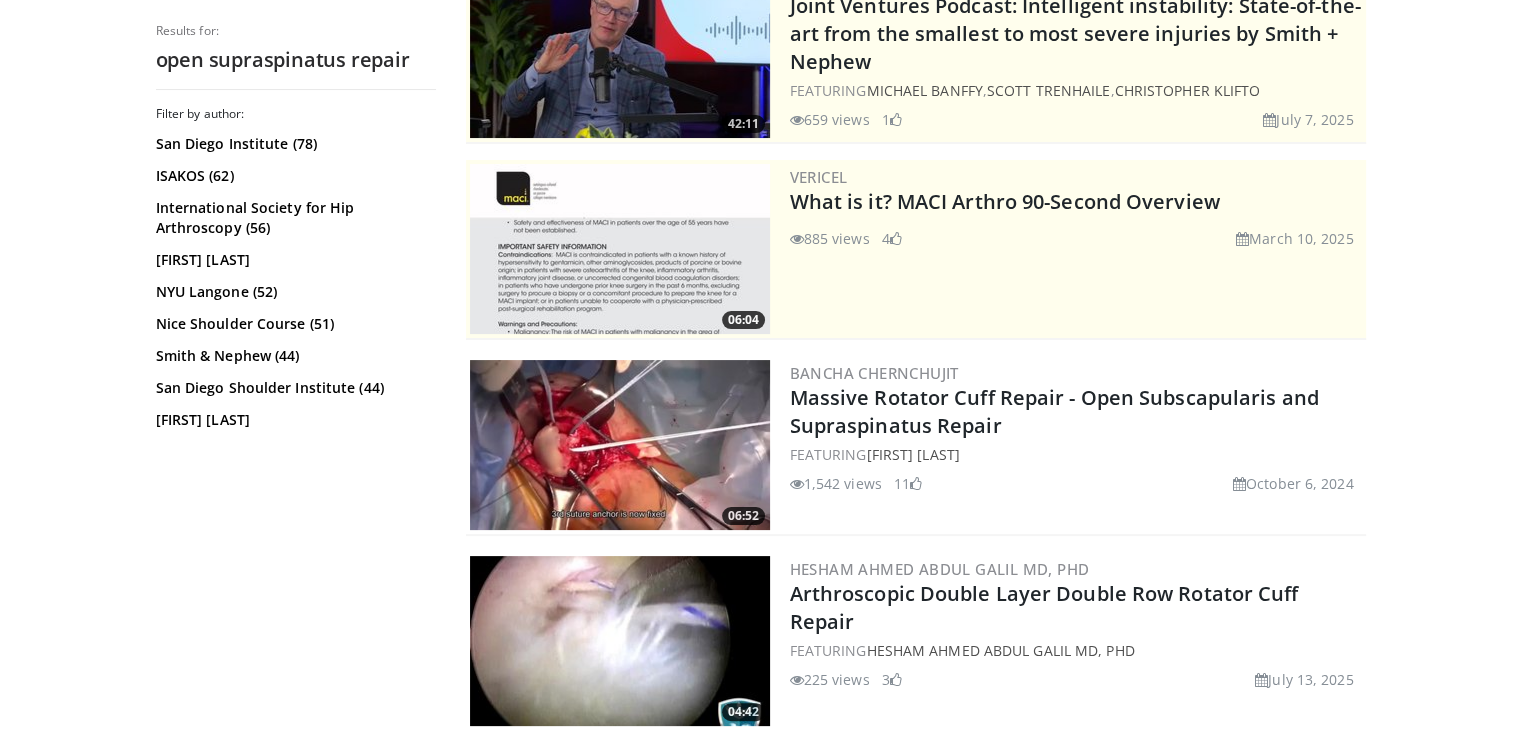 scroll, scrollTop: 266, scrollLeft: 0, axis: vertical 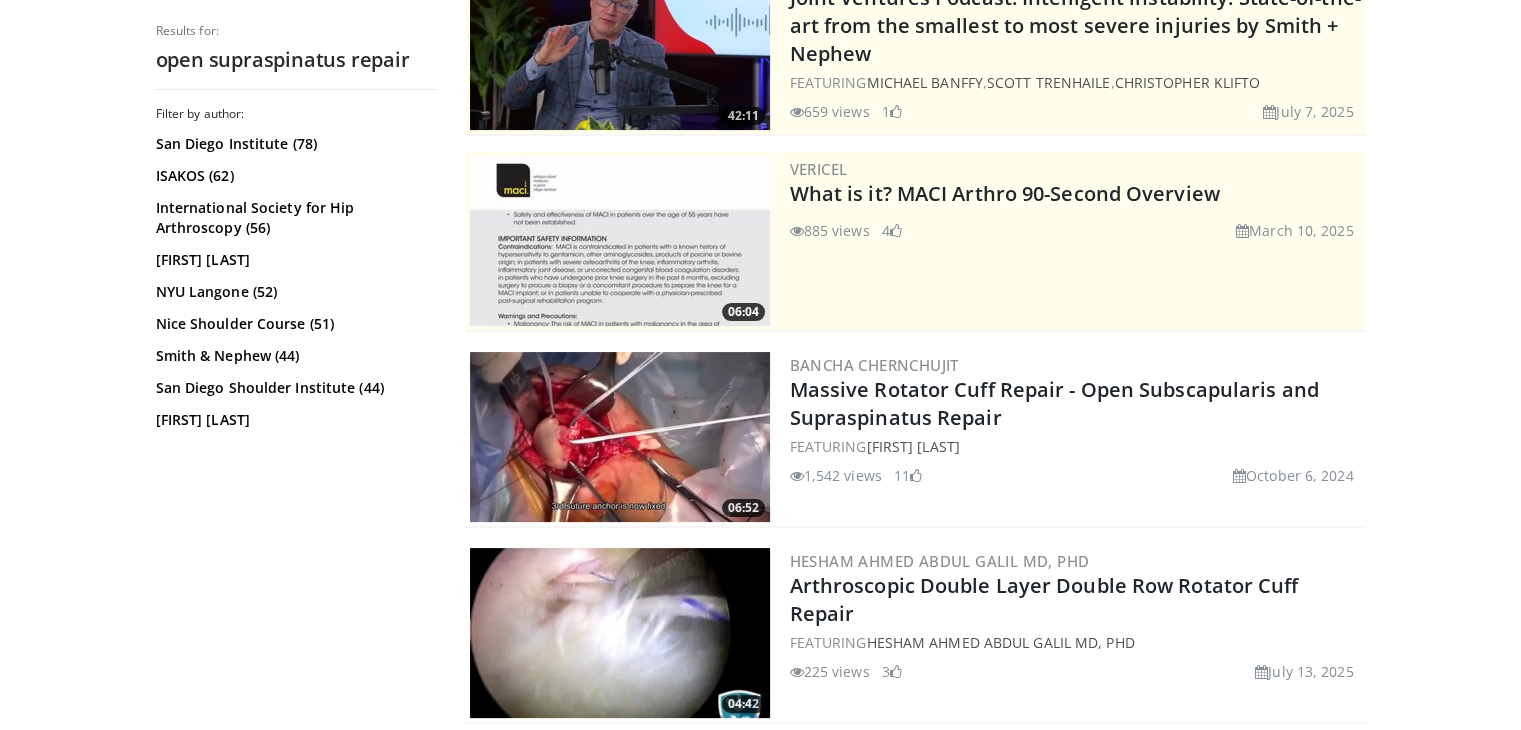 click at bounding box center [620, 437] 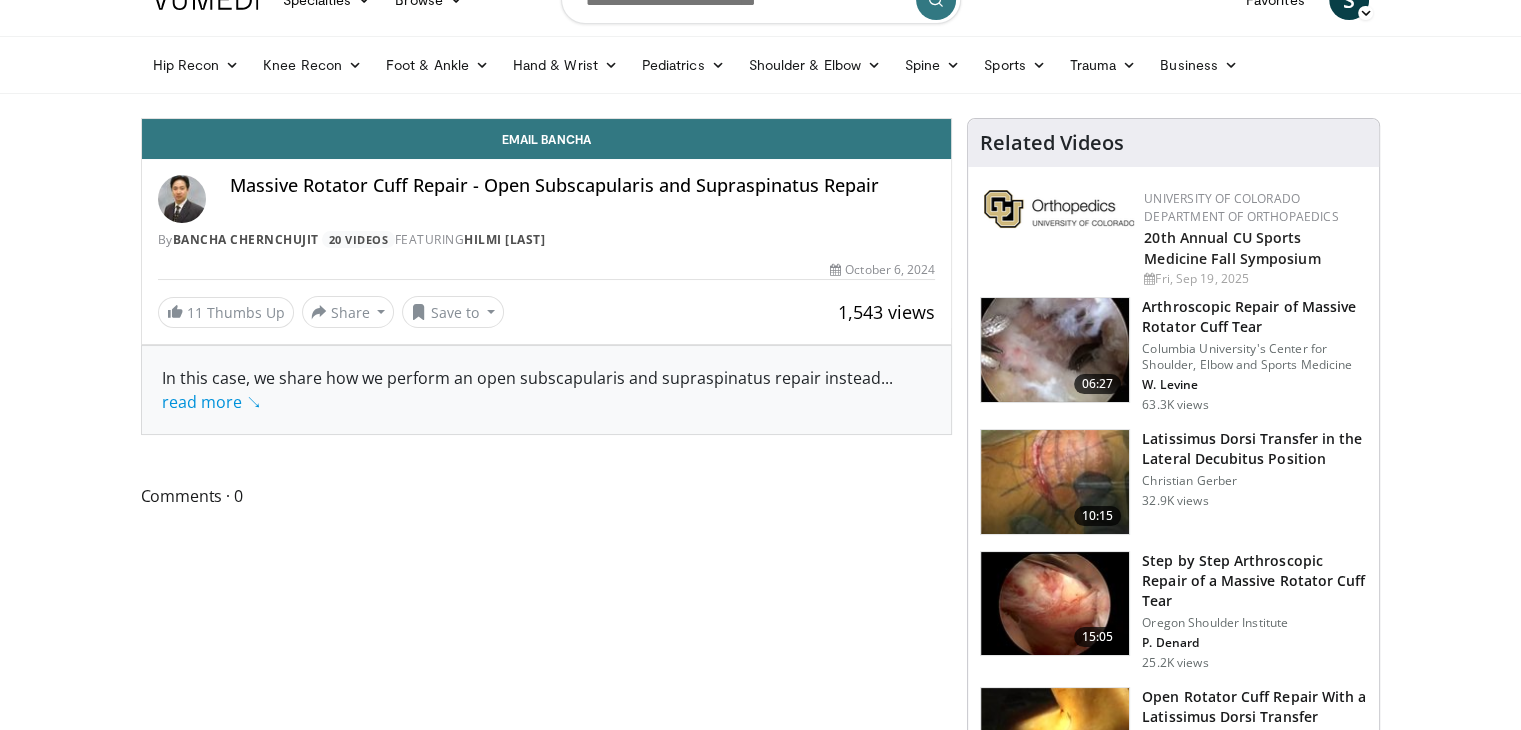 scroll, scrollTop: 0, scrollLeft: 0, axis: both 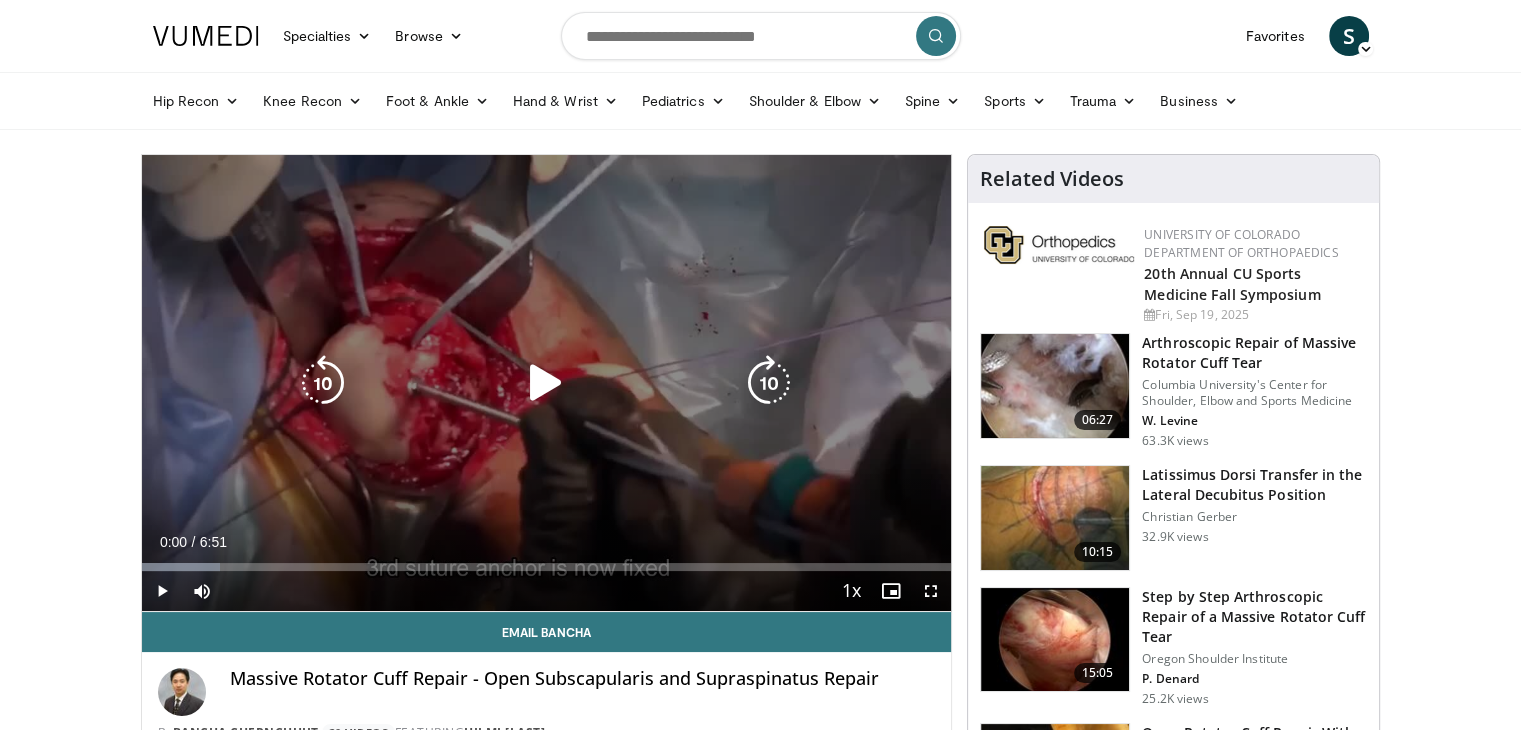 click on "10 seconds
Tap to unmute" at bounding box center (547, 383) 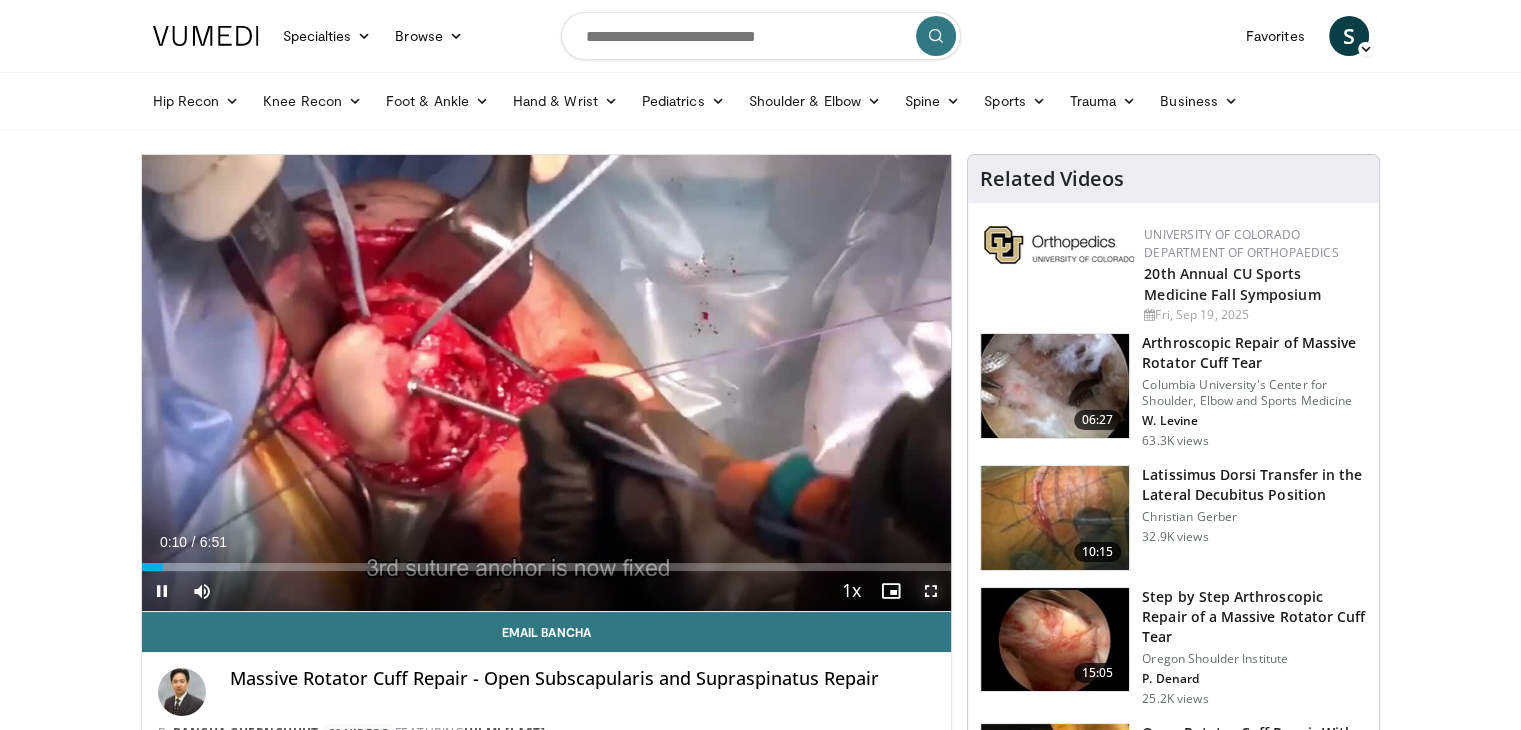 click at bounding box center [931, 591] 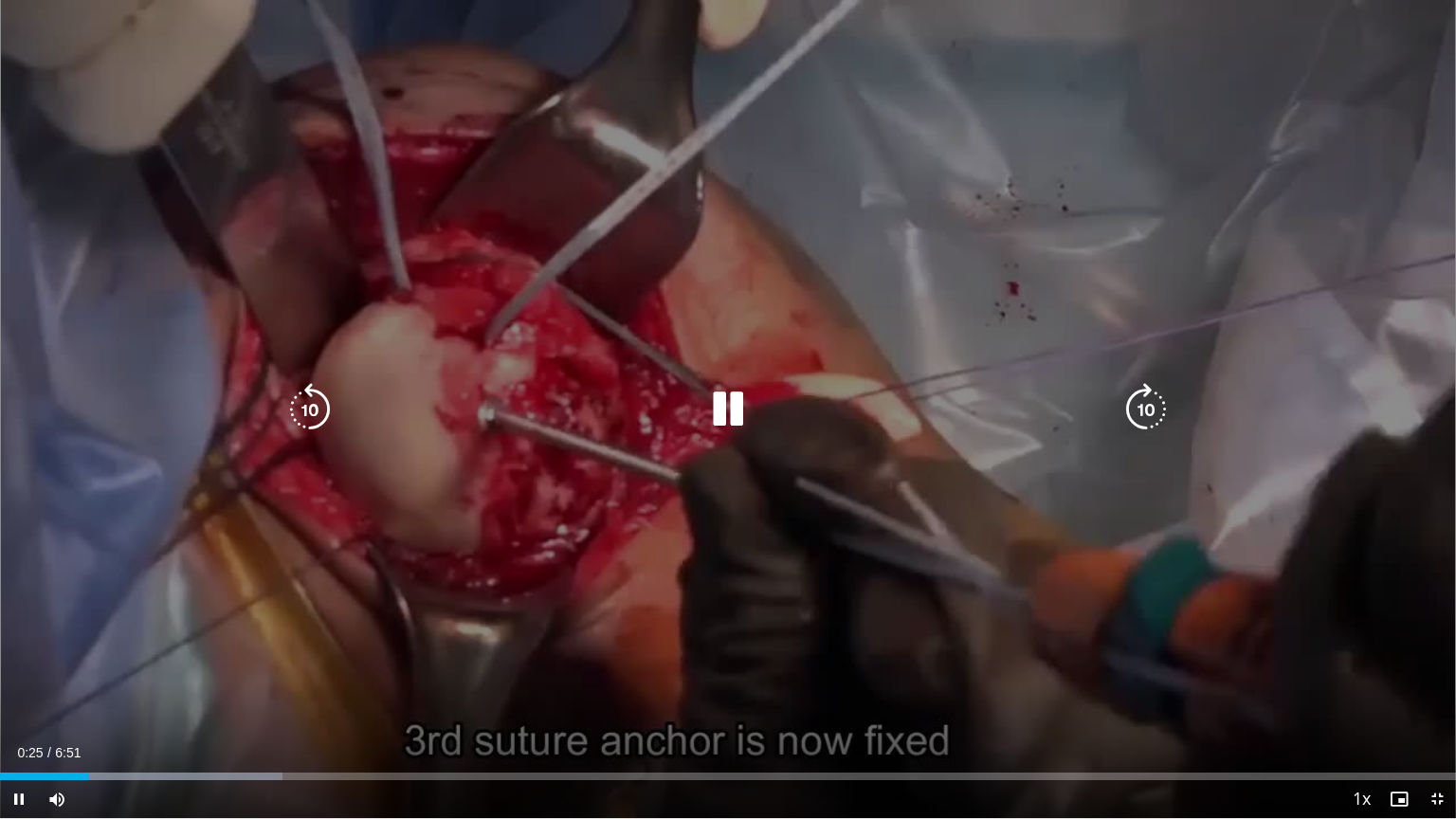 click on "10 seconds
Tap to unmute" at bounding box center (728, 409) 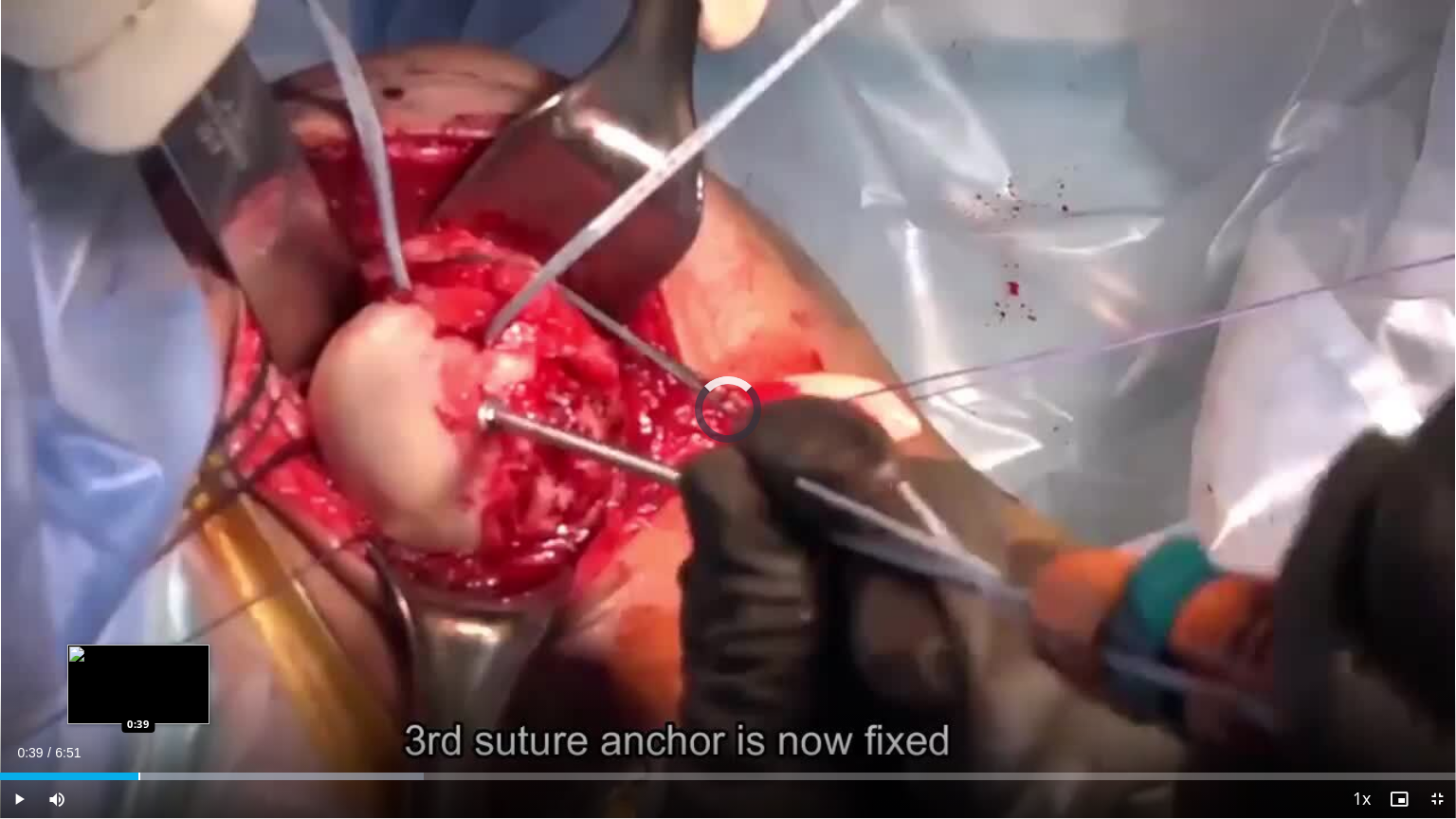 click at bounding box center (139, 776) 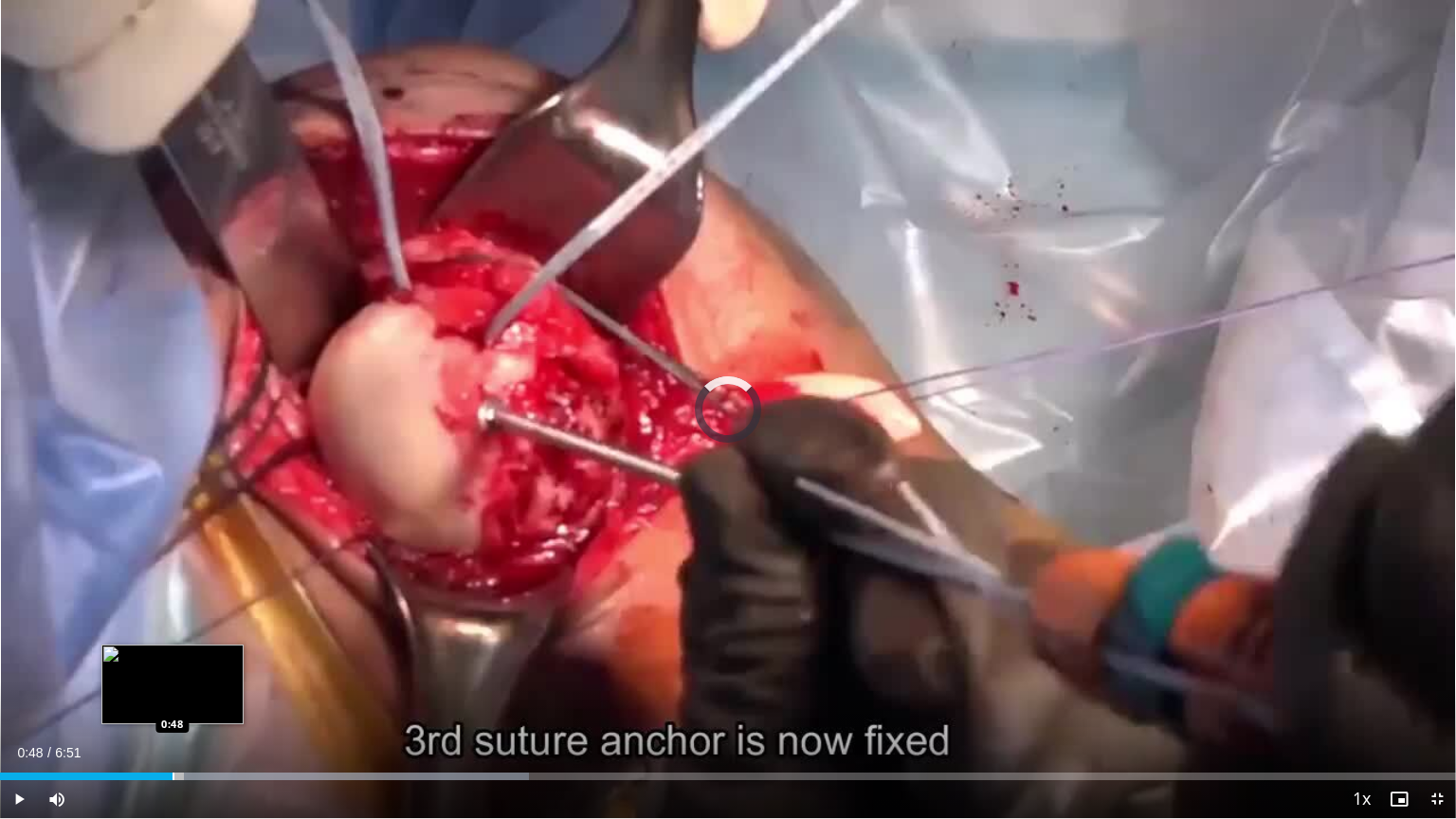 click at bounding box center [173, 776] 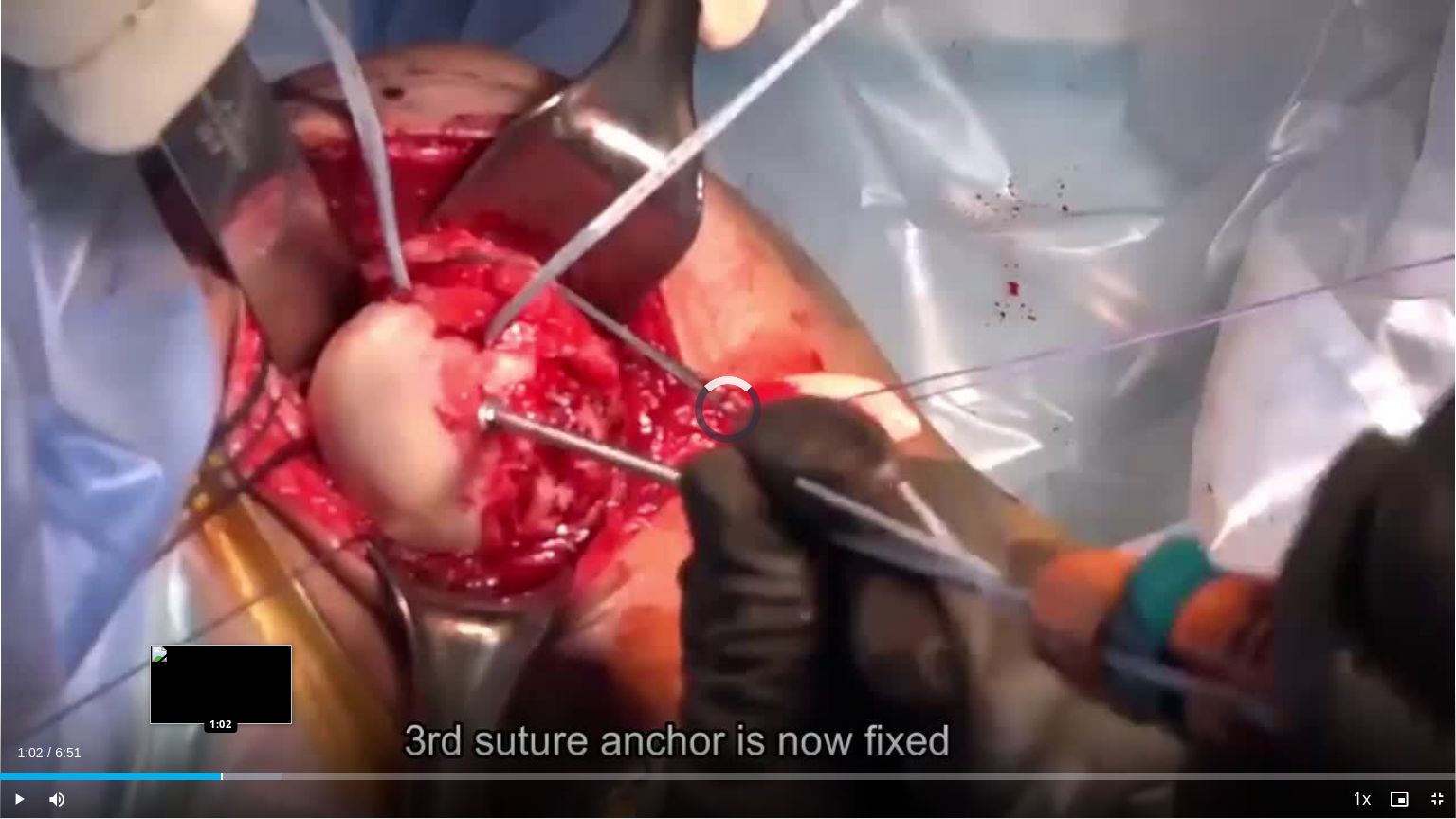 click at bounding box center [222, 776] 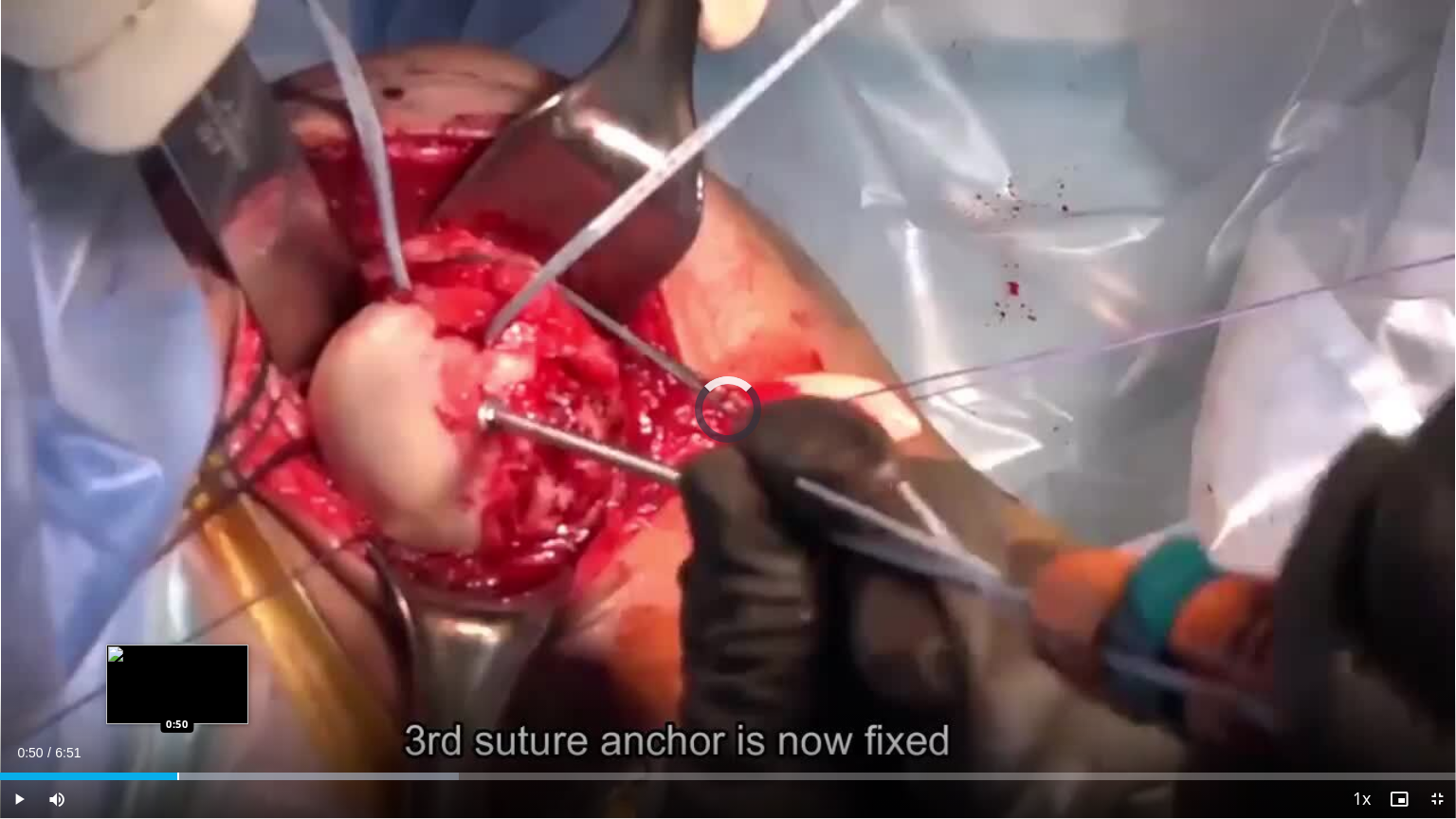 click at bounding box center (178, 776) 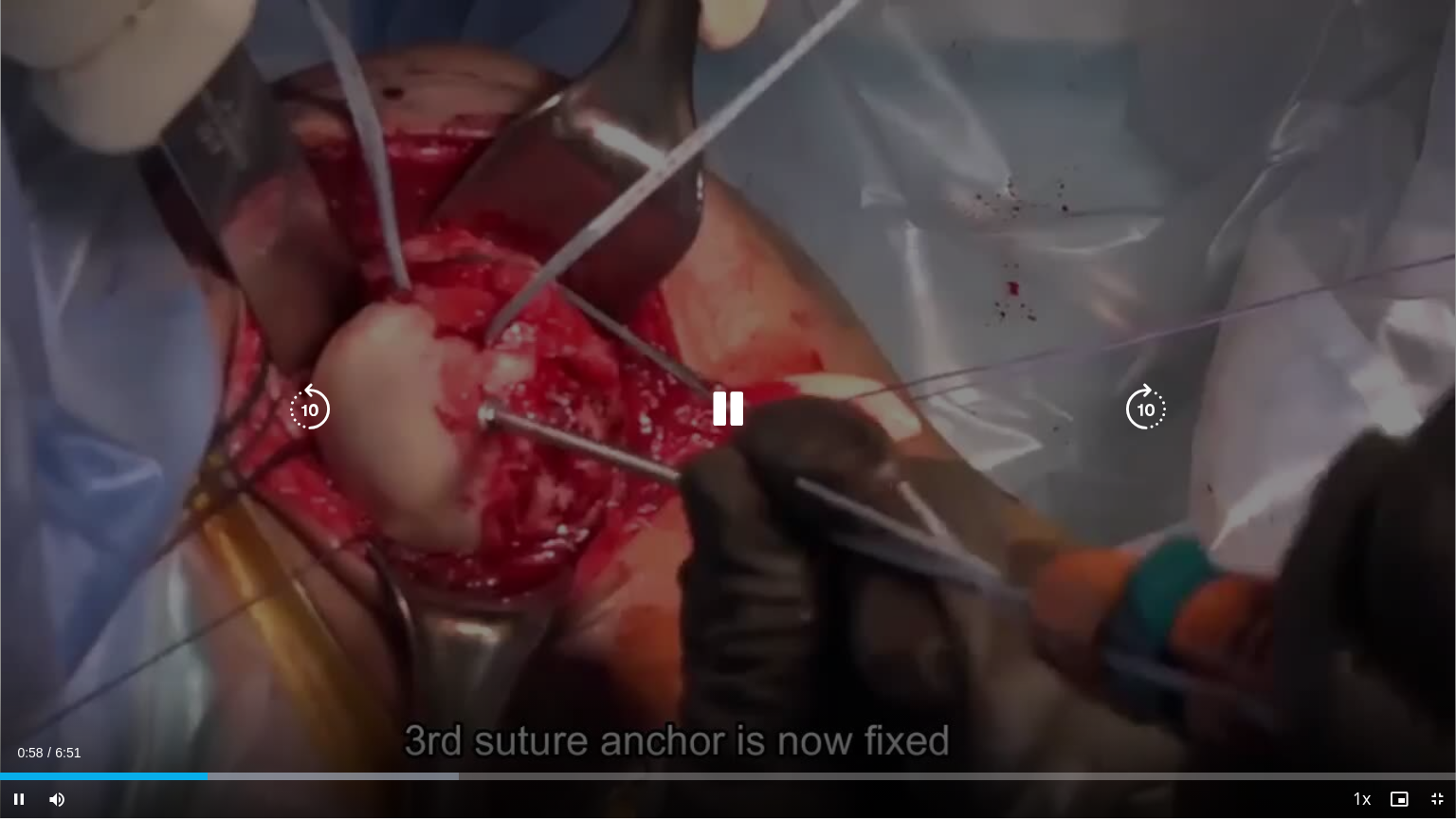 click on "10 seconds
Tap to unmute" at bounding box center (728, 409) 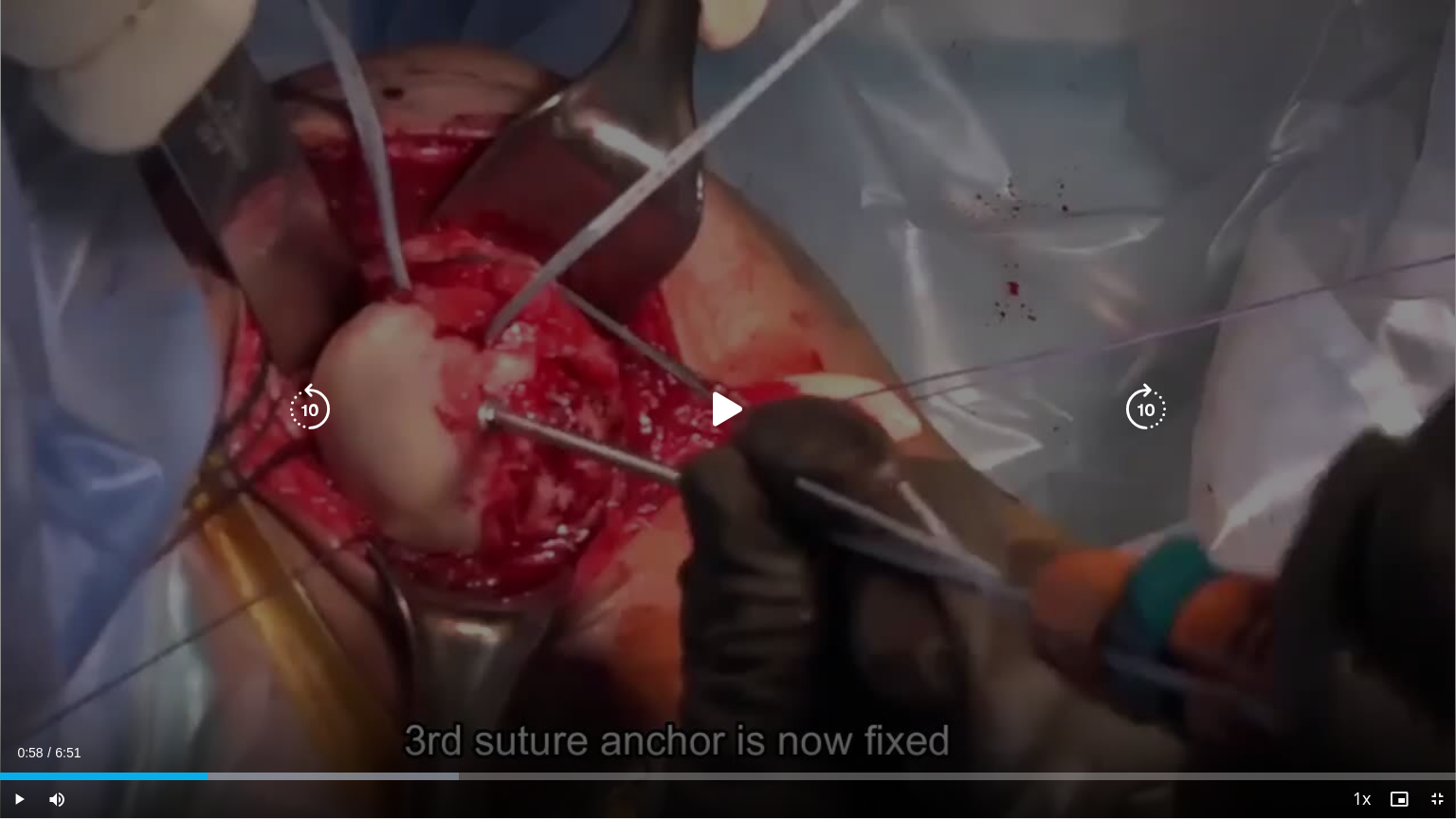 click on "10 seconds
Tap to unmute" at bounding box center (728, 409) 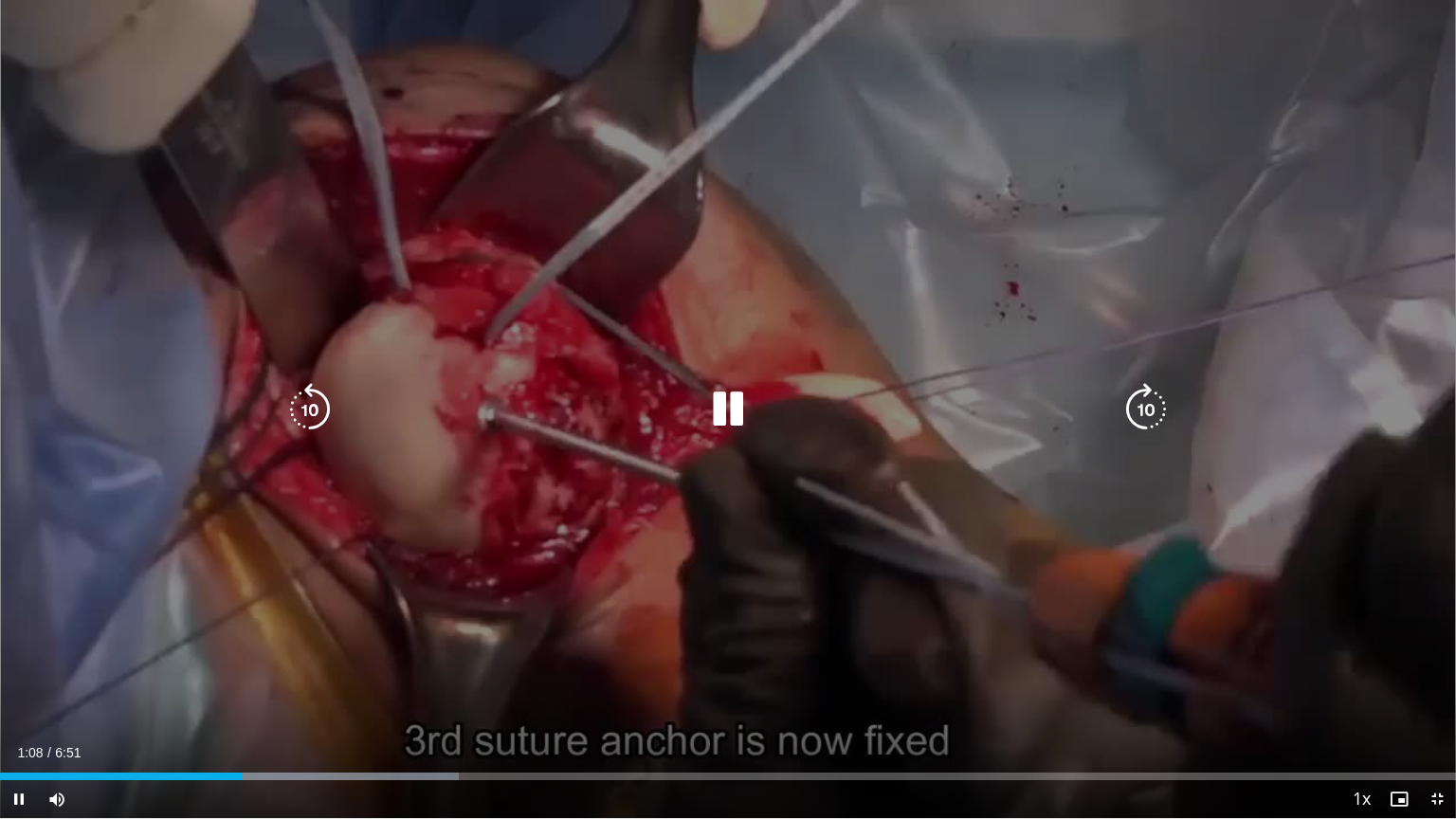click on "10 seconds
Tap to unmute" at bounding box center [728, 409] 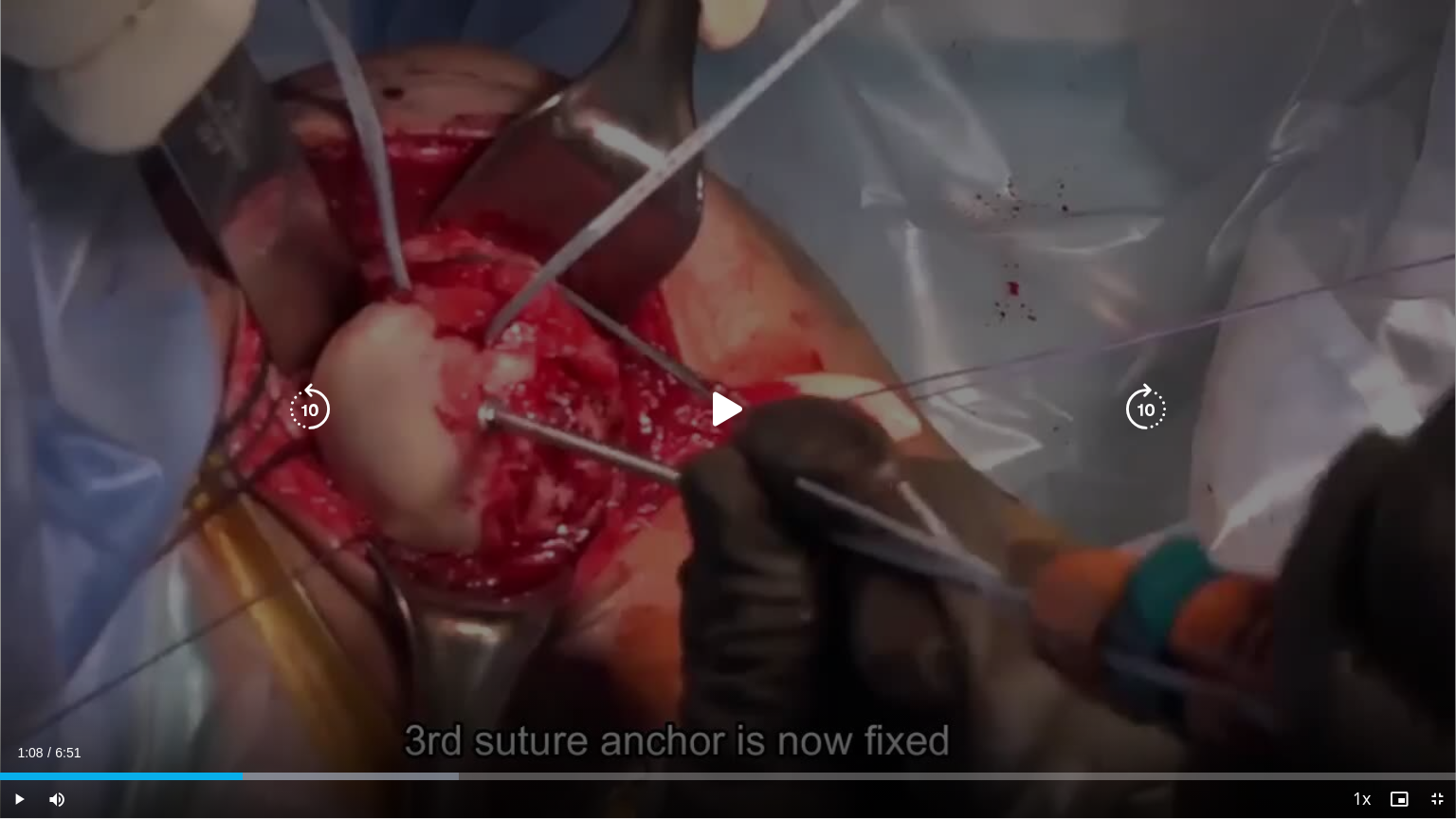 click on "10 seconds
Tap to unmute" at bounding box center (728, 409) 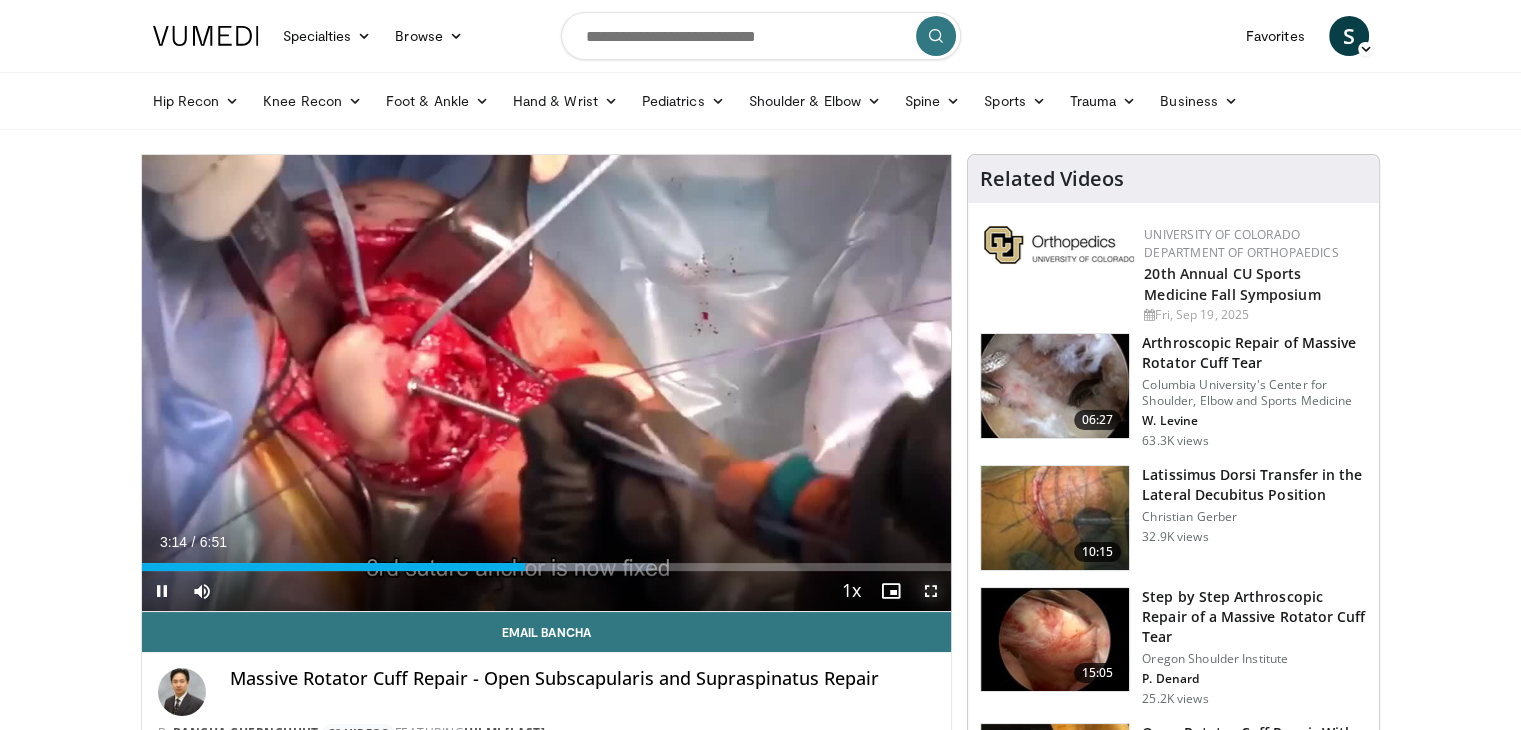click at bounding box center [931, 591] 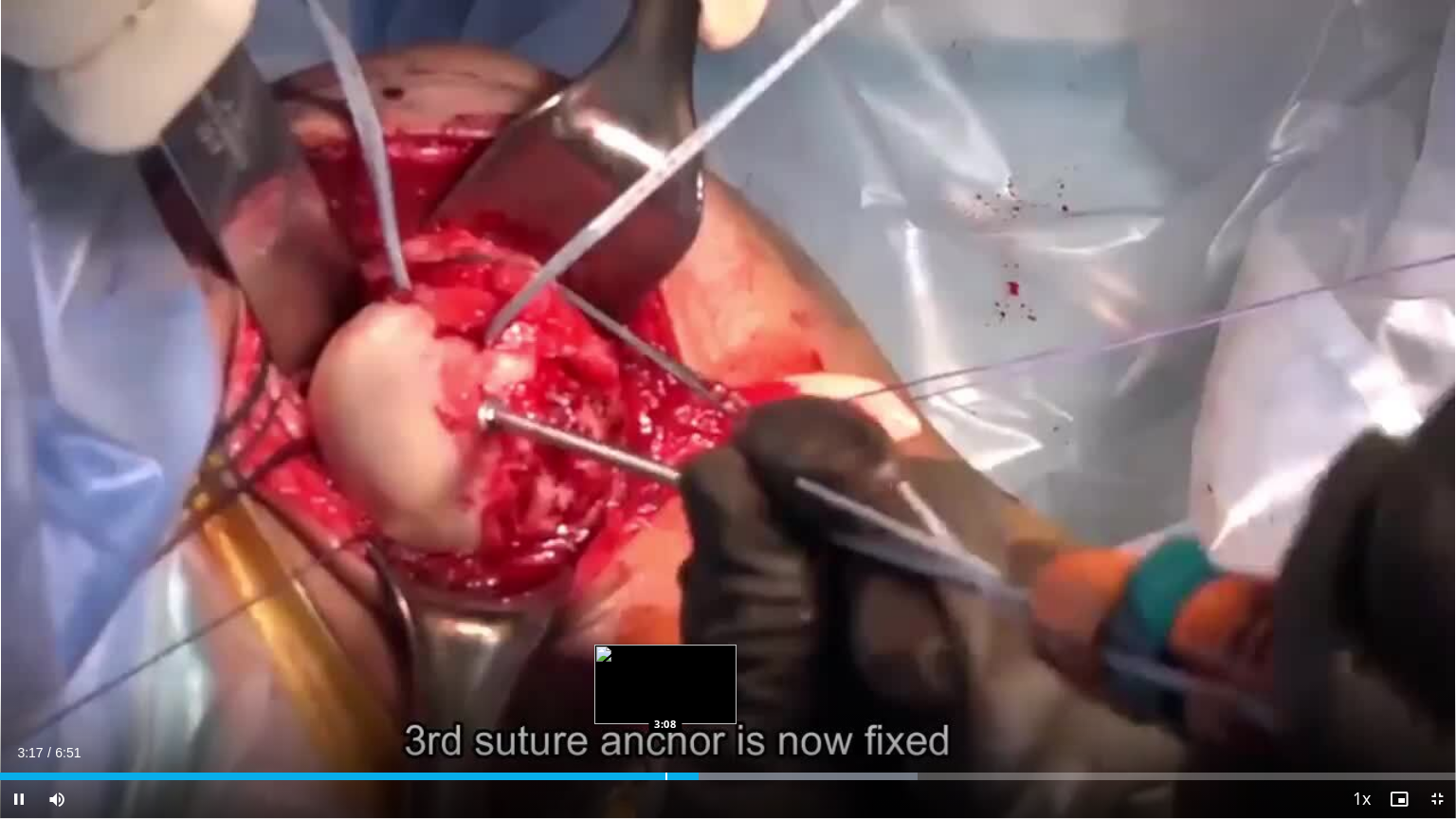 click at bounding box center (666, 776) 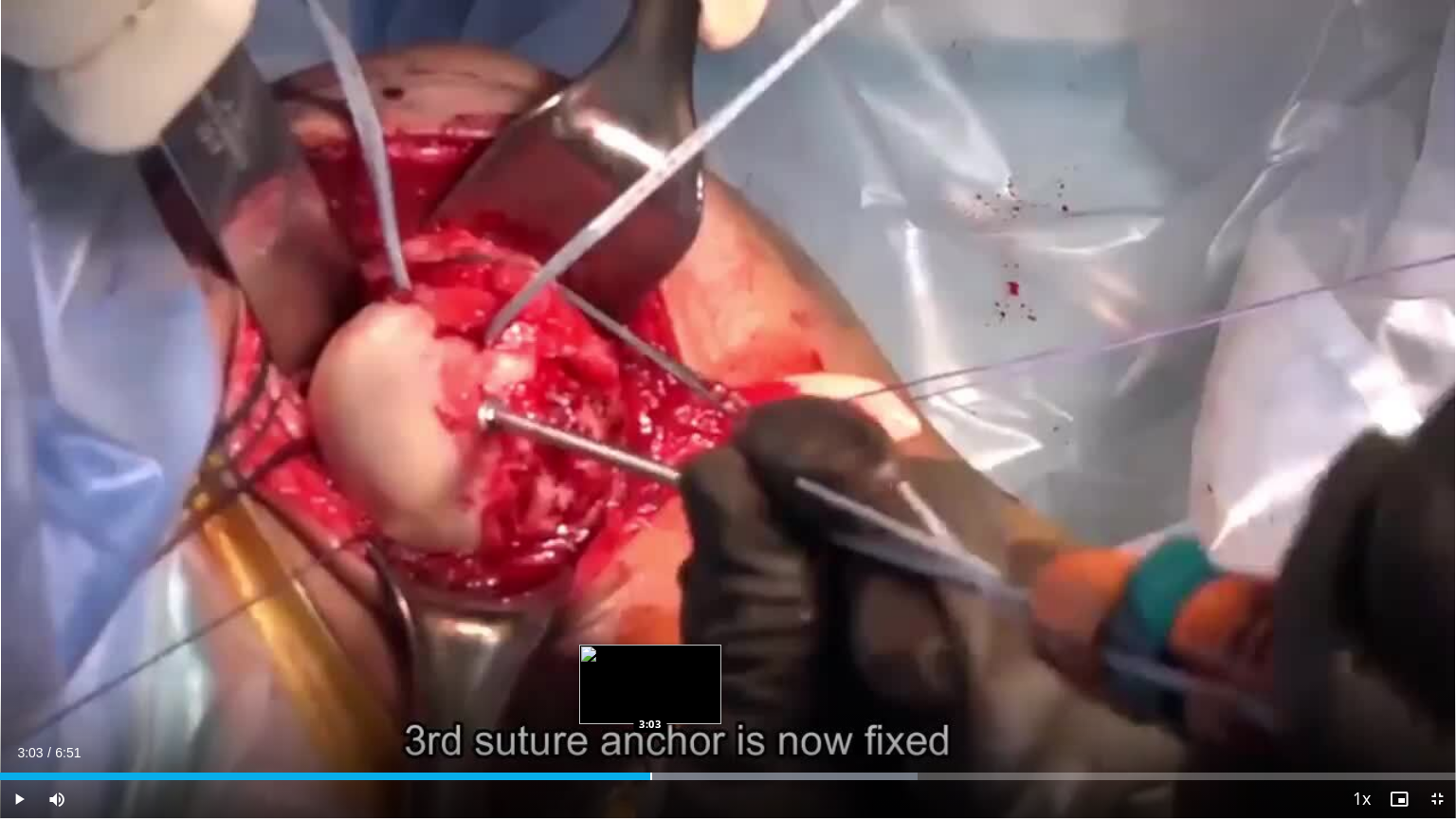 click at bounding box center [651, 776] 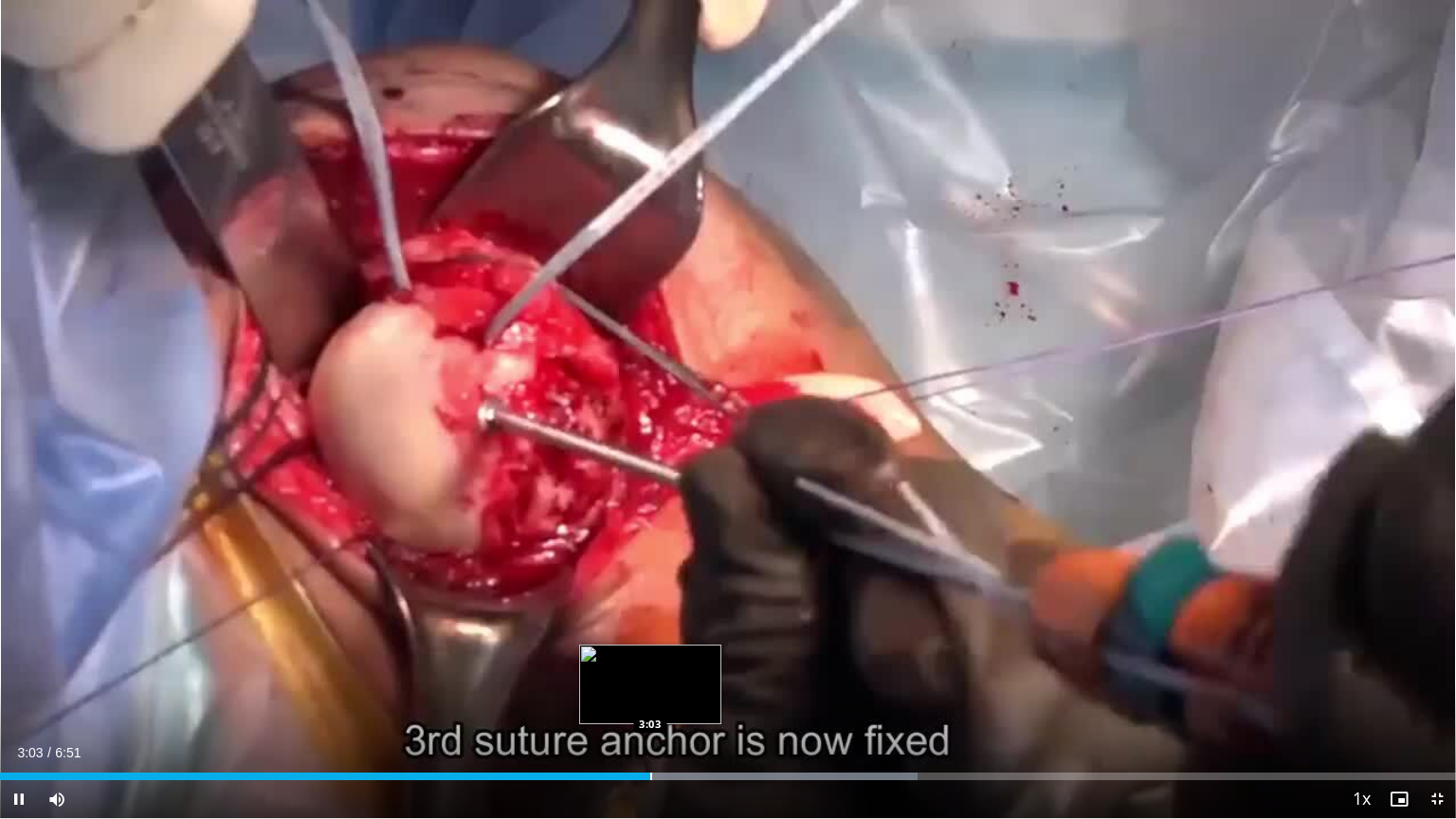 click on "**********" at bounding box center (728, 410) 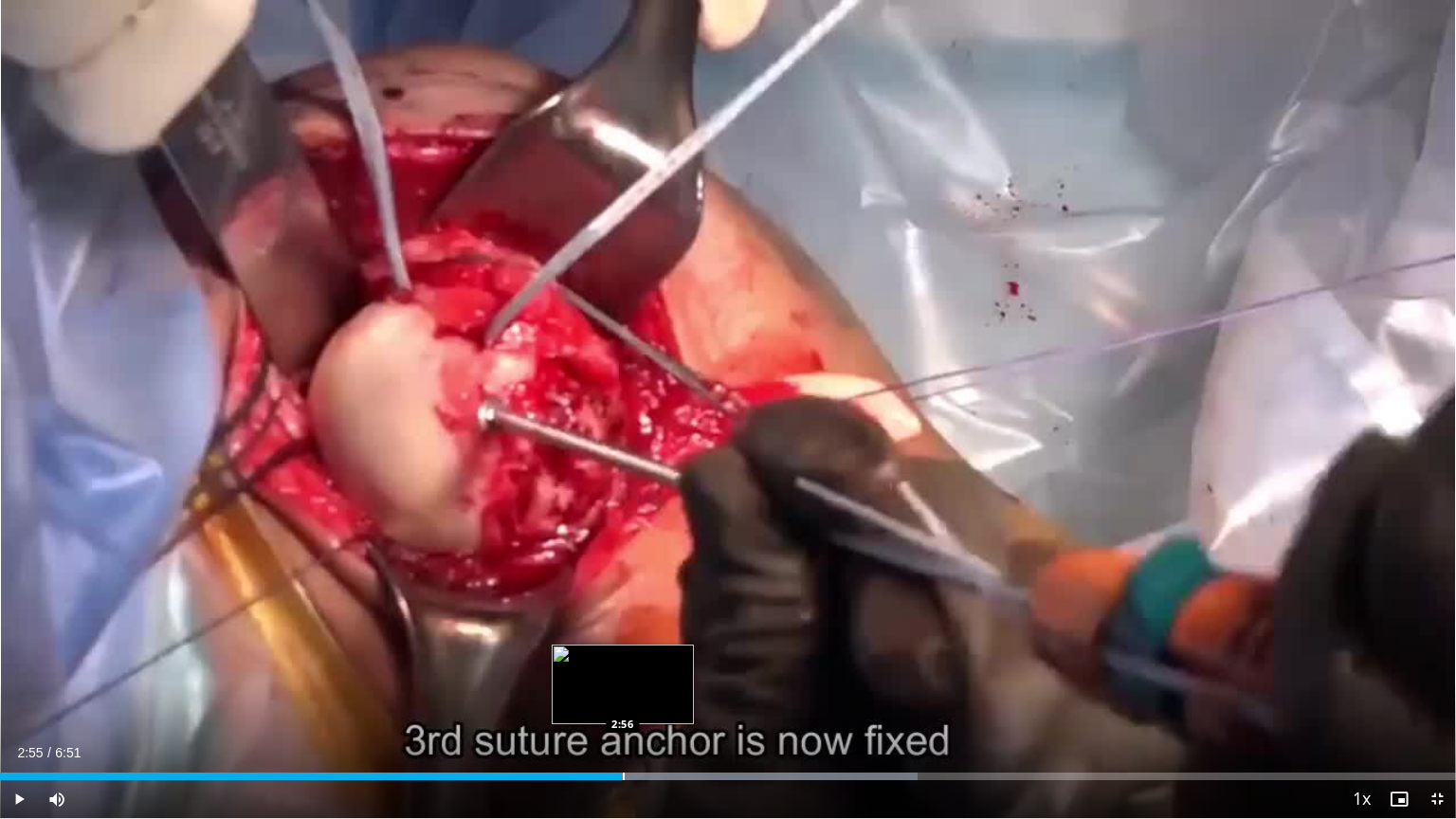click on "Loaded :  63.03% 3:06 2:56" at bounding box center (728, 771) 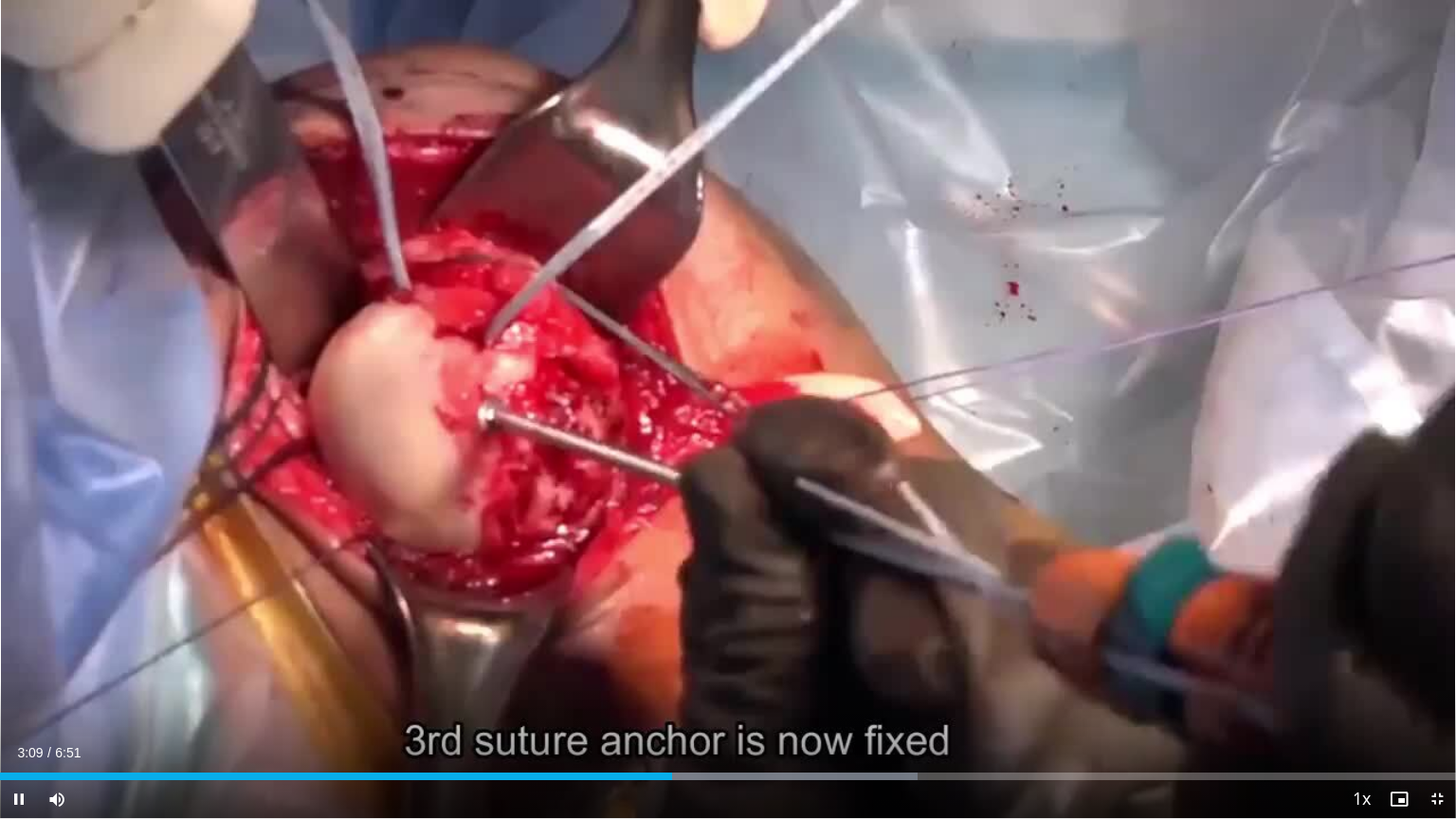 click on "10 seconds
Tap to unmute" at bounding box center [728, 409] 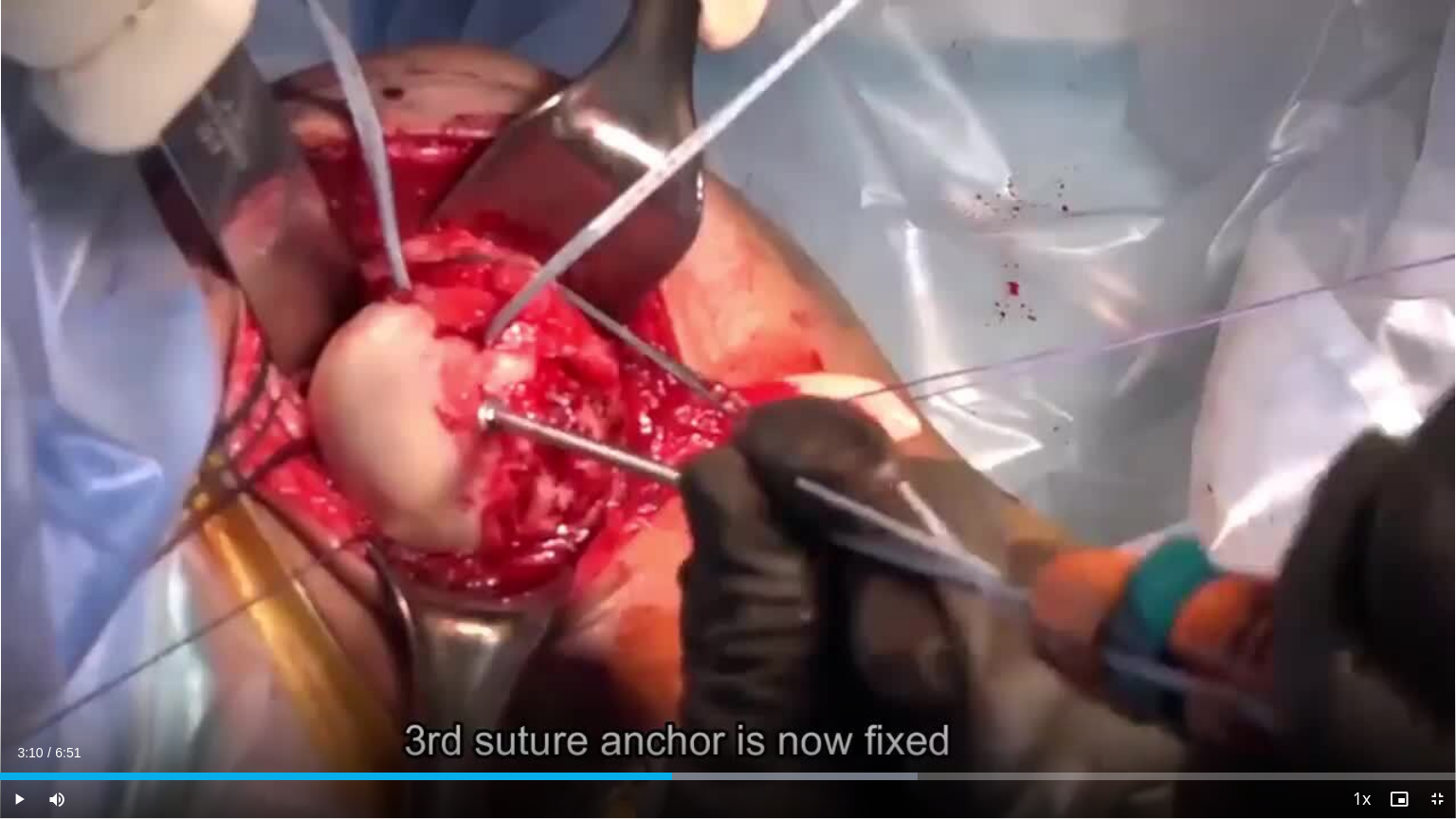 click on "10 seconds
Tap to unmute" at bounding box center [728, 409] 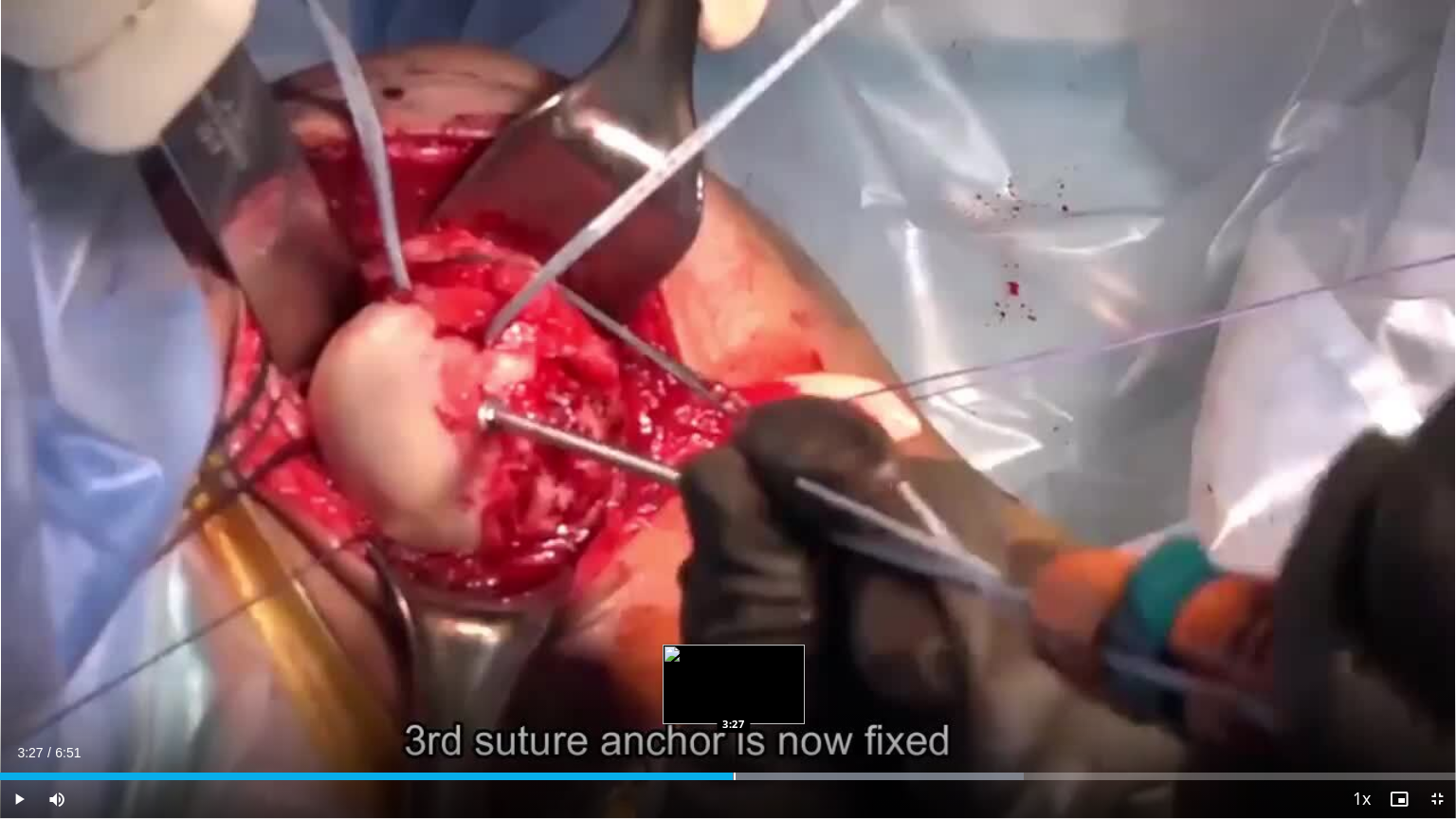 click on "3:42" at bounding box center [366, 776] 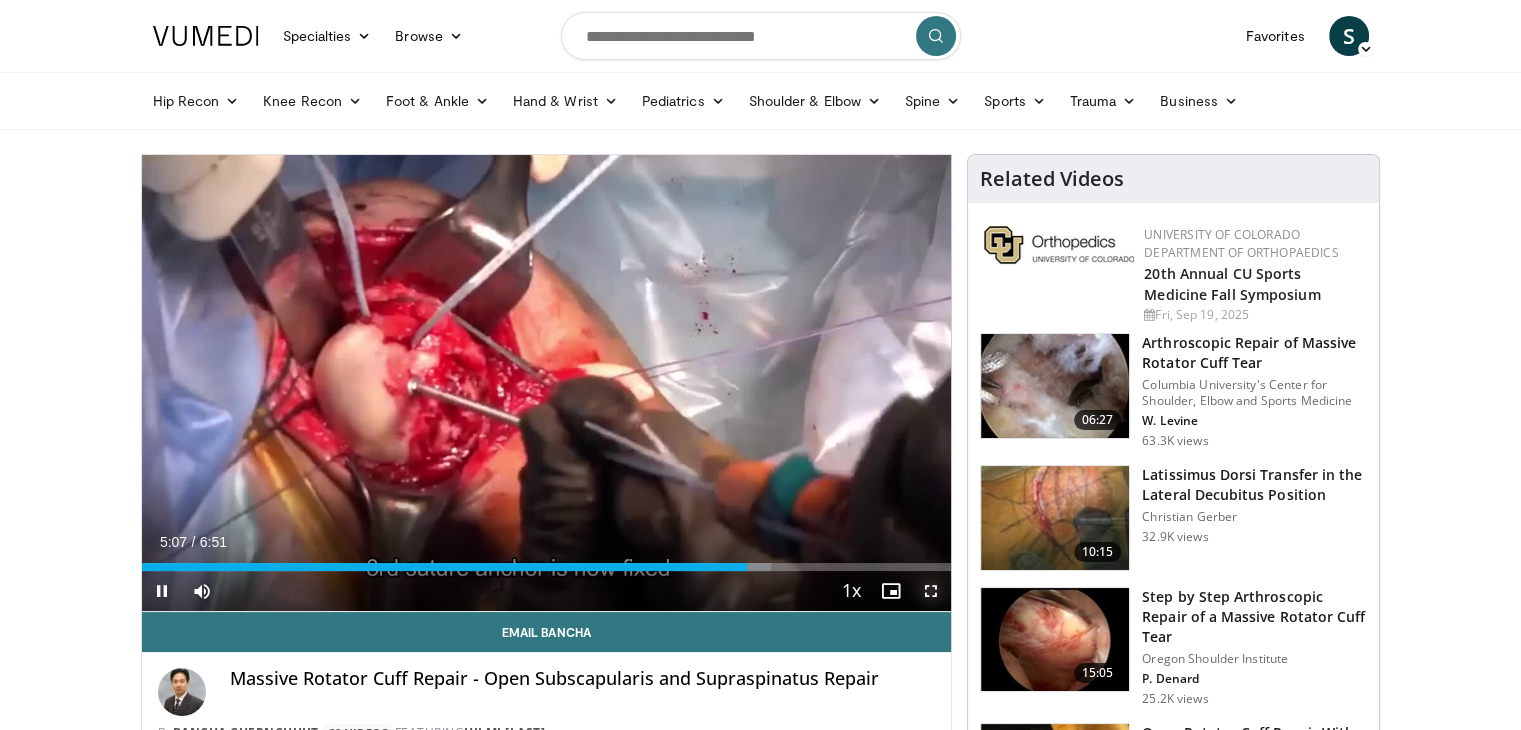 click at bounding box center (931, 591) 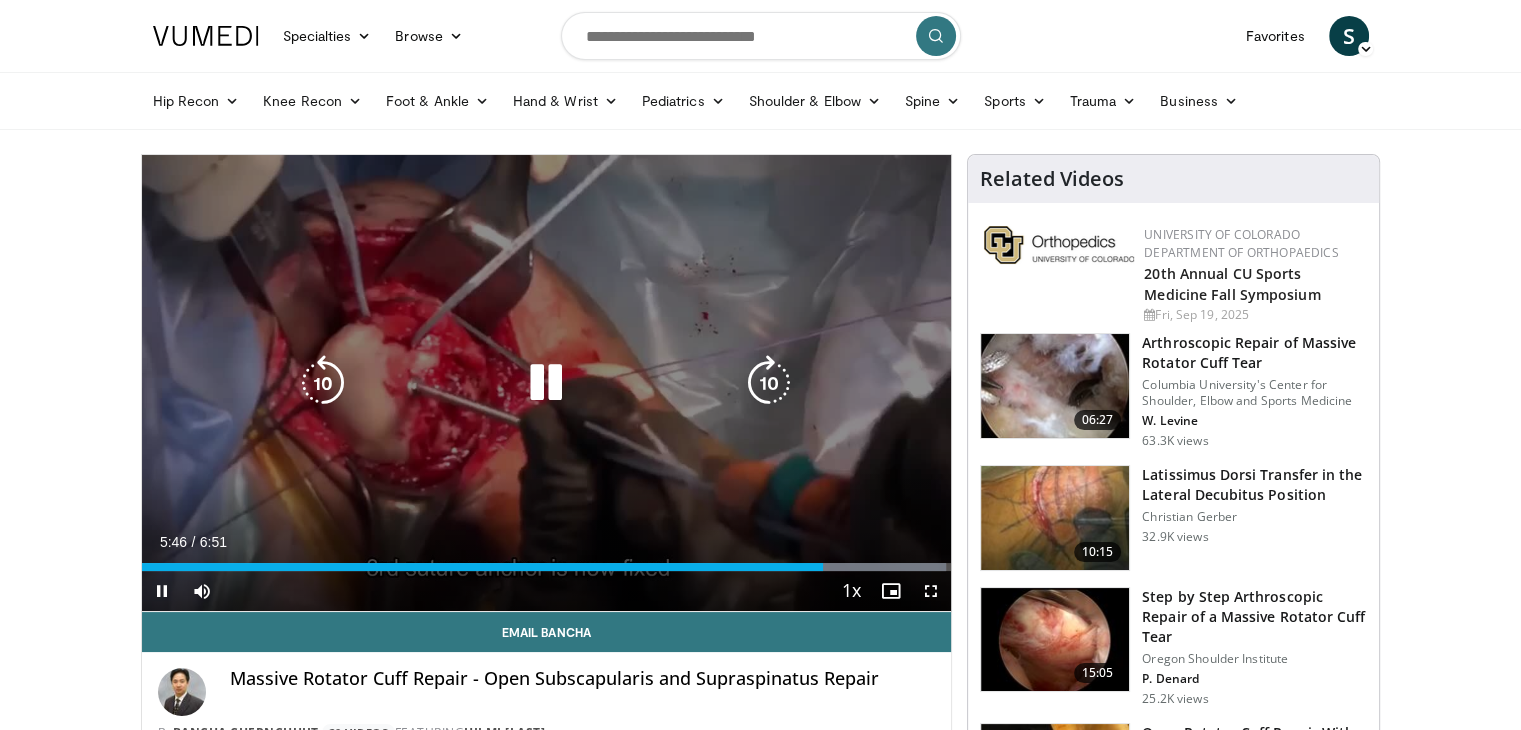 click at bounding box center (546, 383) 